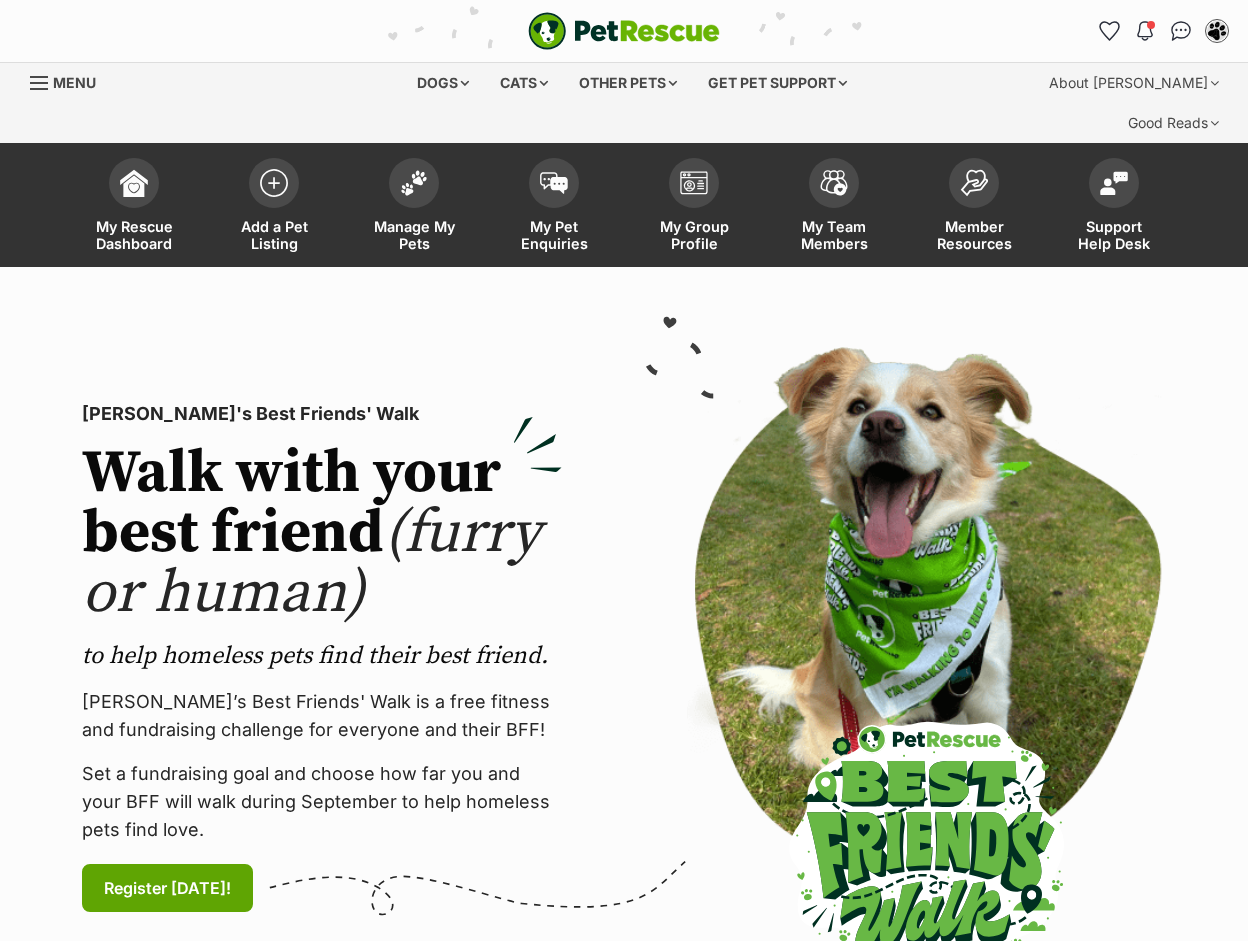 scroll, scrollTop: 0, scrollLeft: 0, axis: both 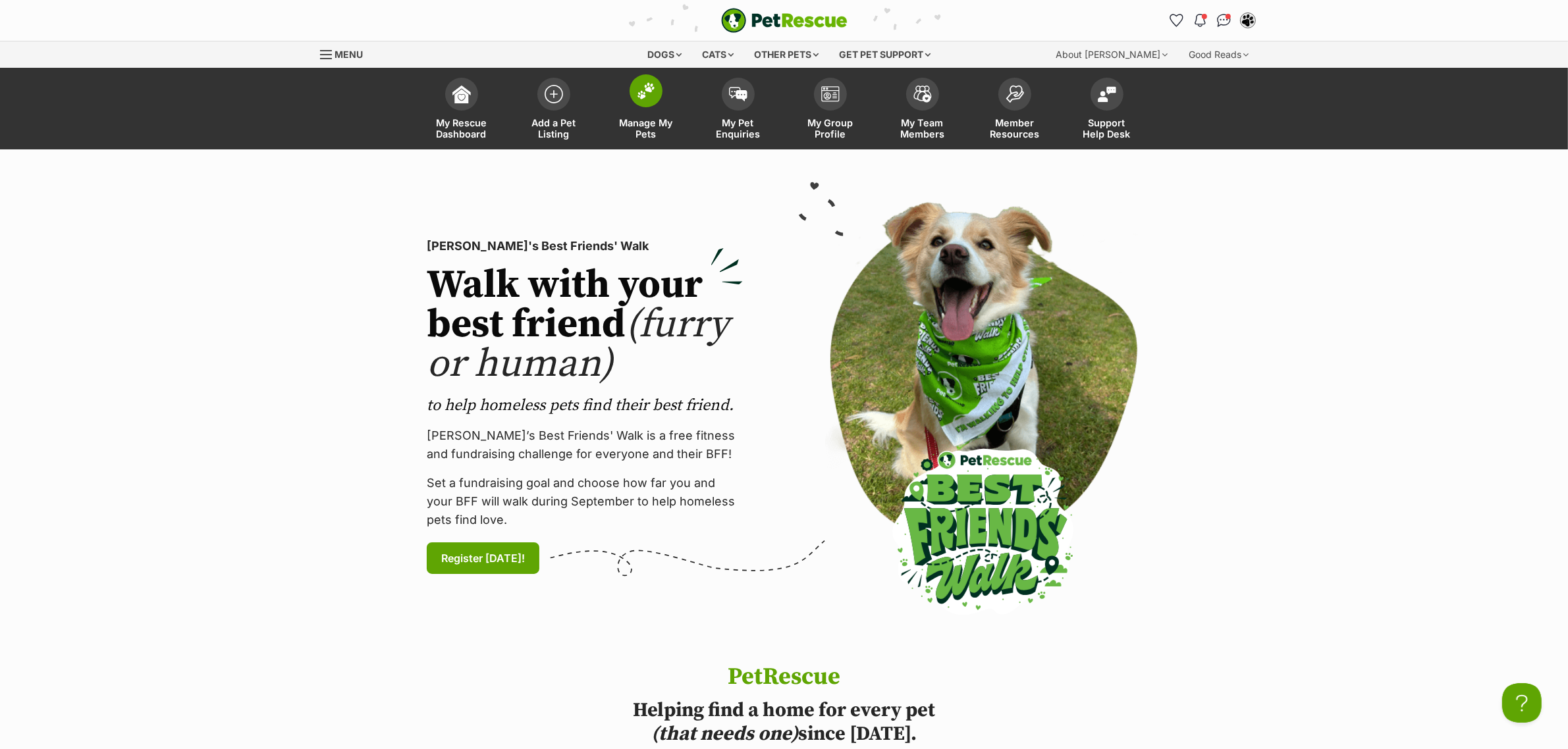 click at bounding box center [646, 91] 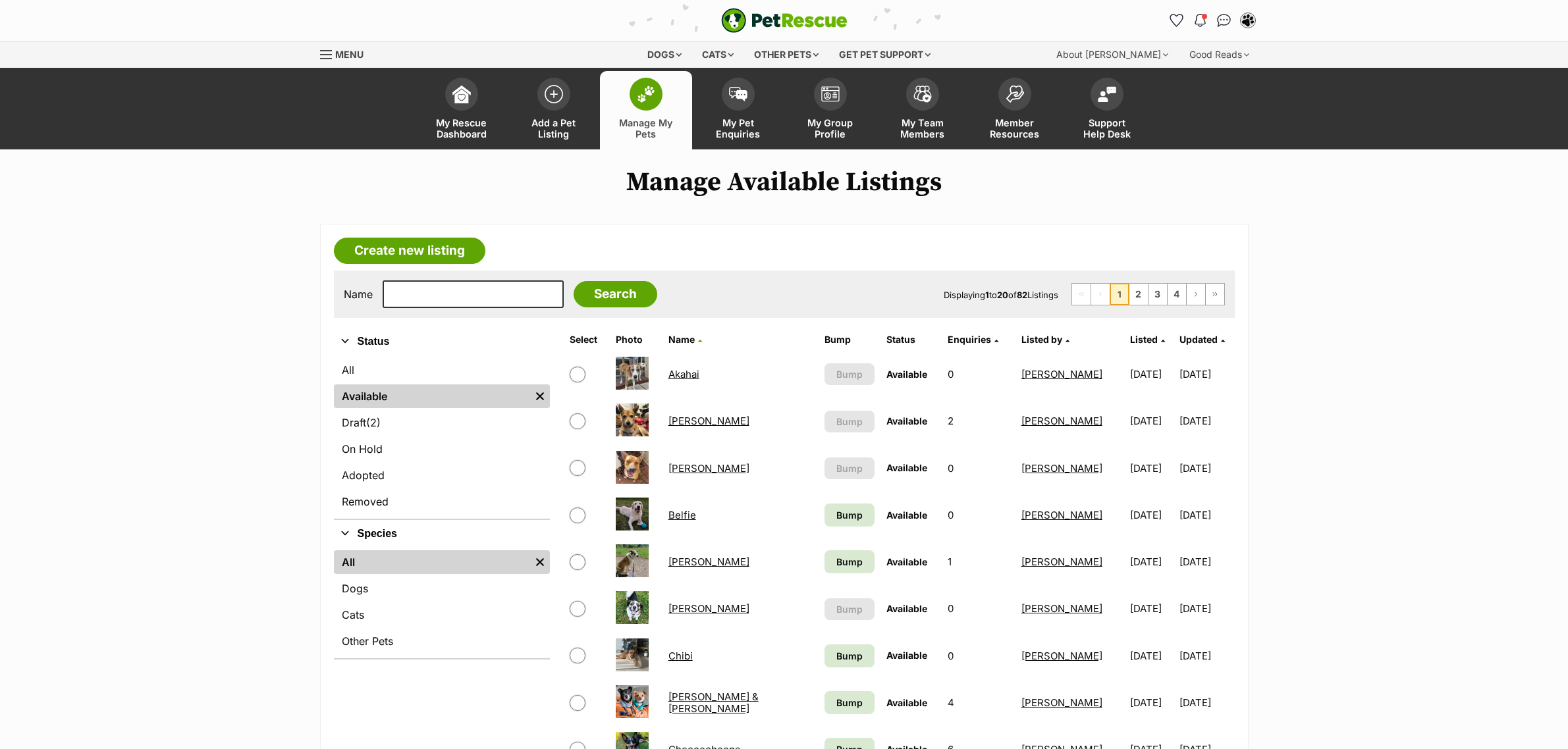 scroll, scrollTop: 0, scrollLeft: 0, axis: both 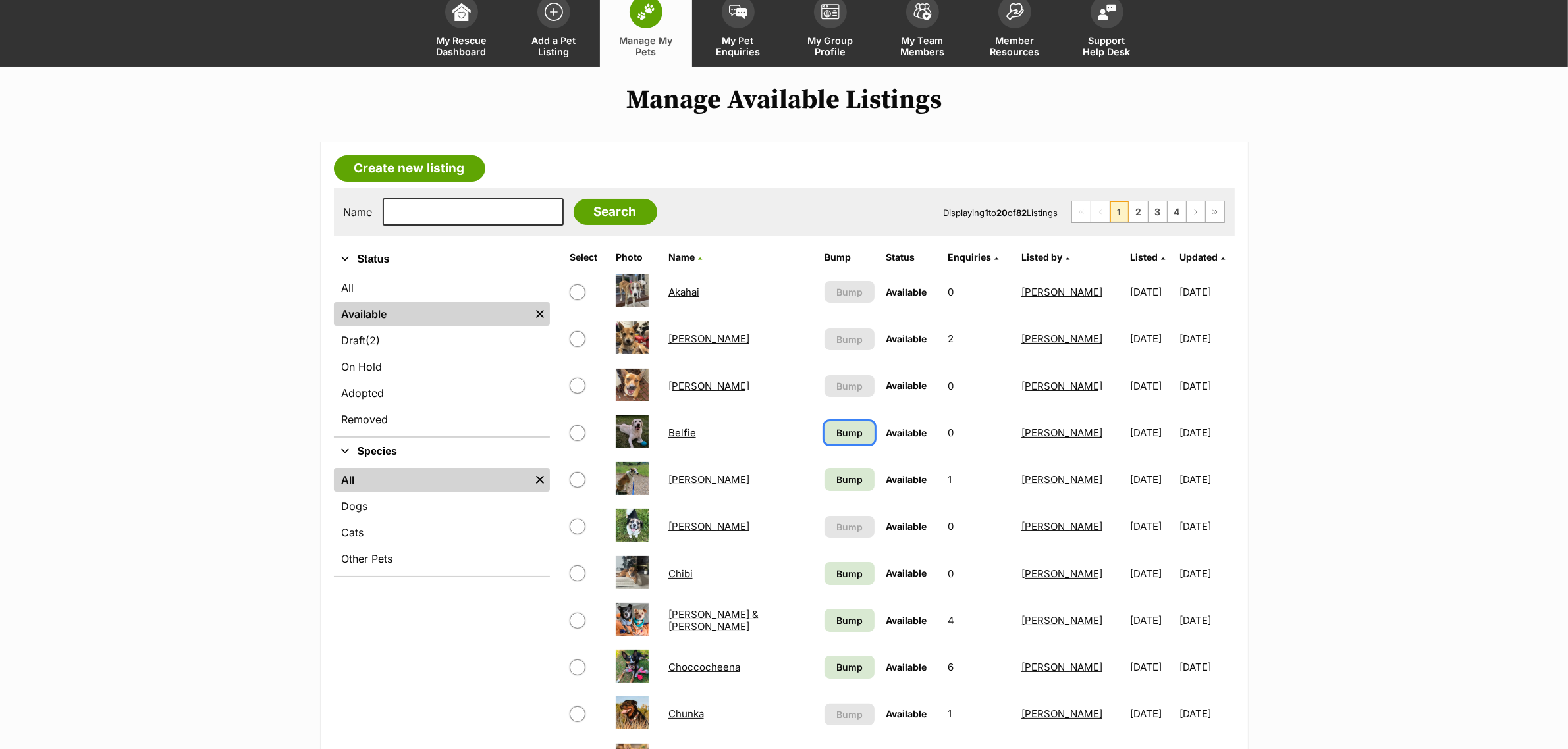 click on "Bump" at bounding box center [850, 432] 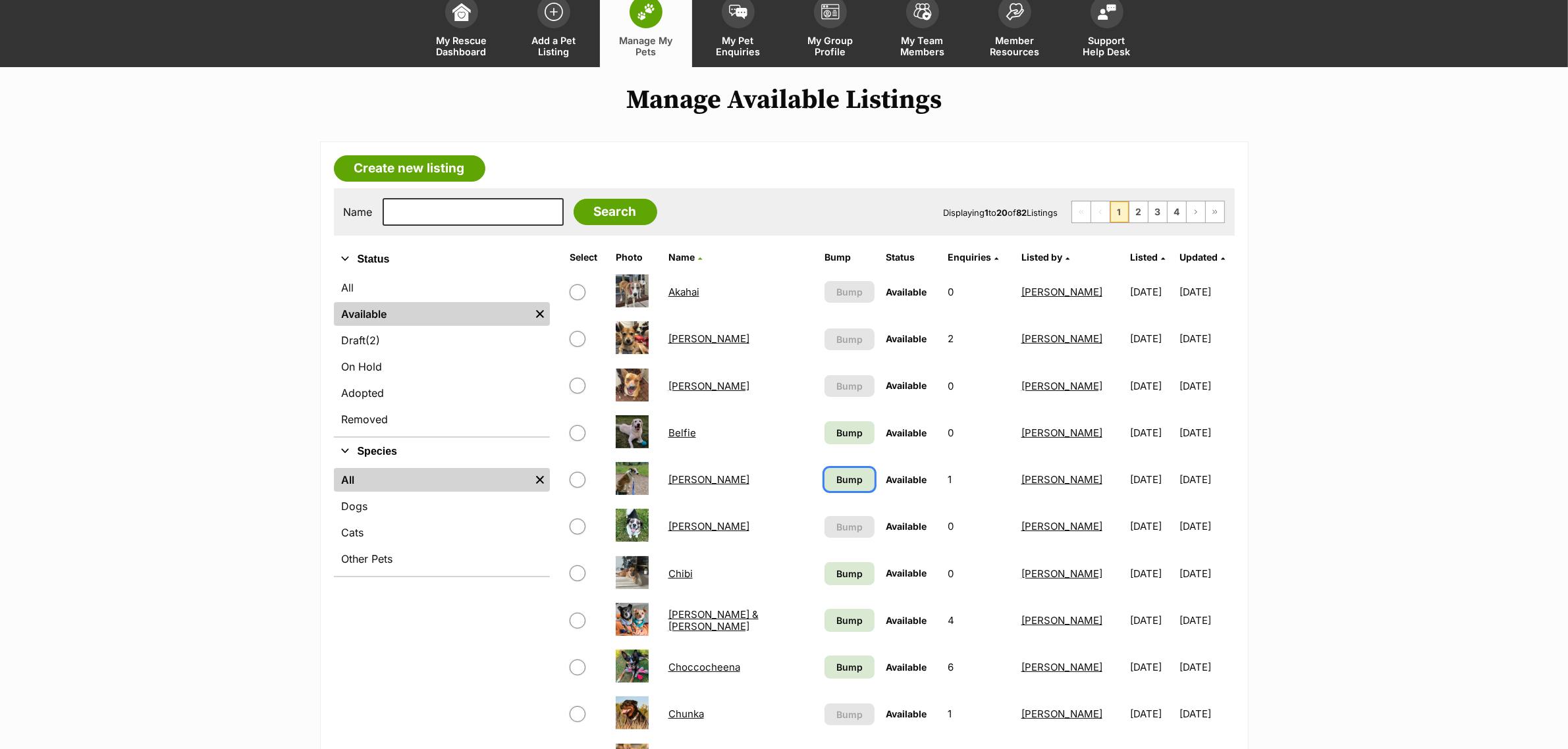 click on "Bump" at bounding box center (850, 479) 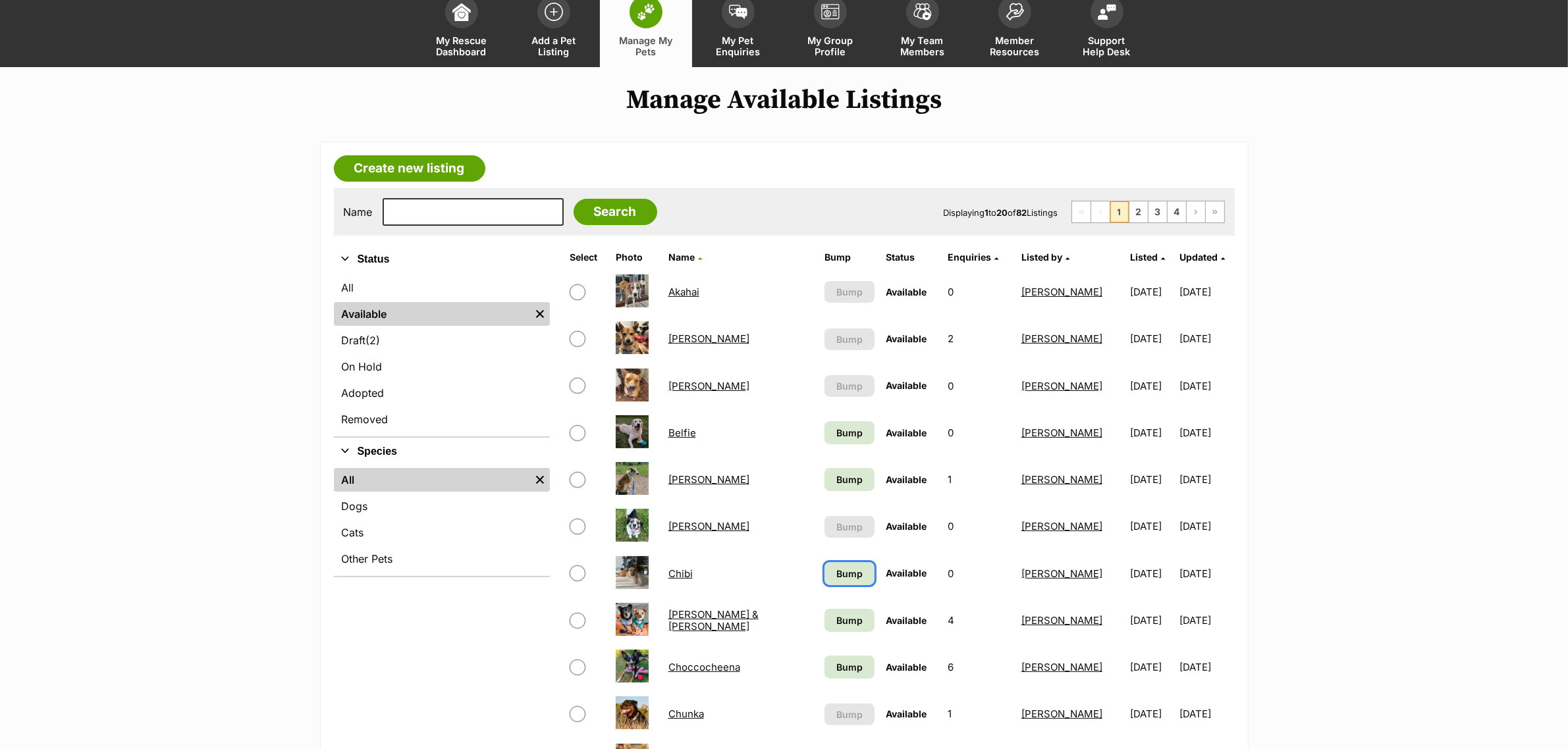 click on "Bump" at bounding box center (850, 573) 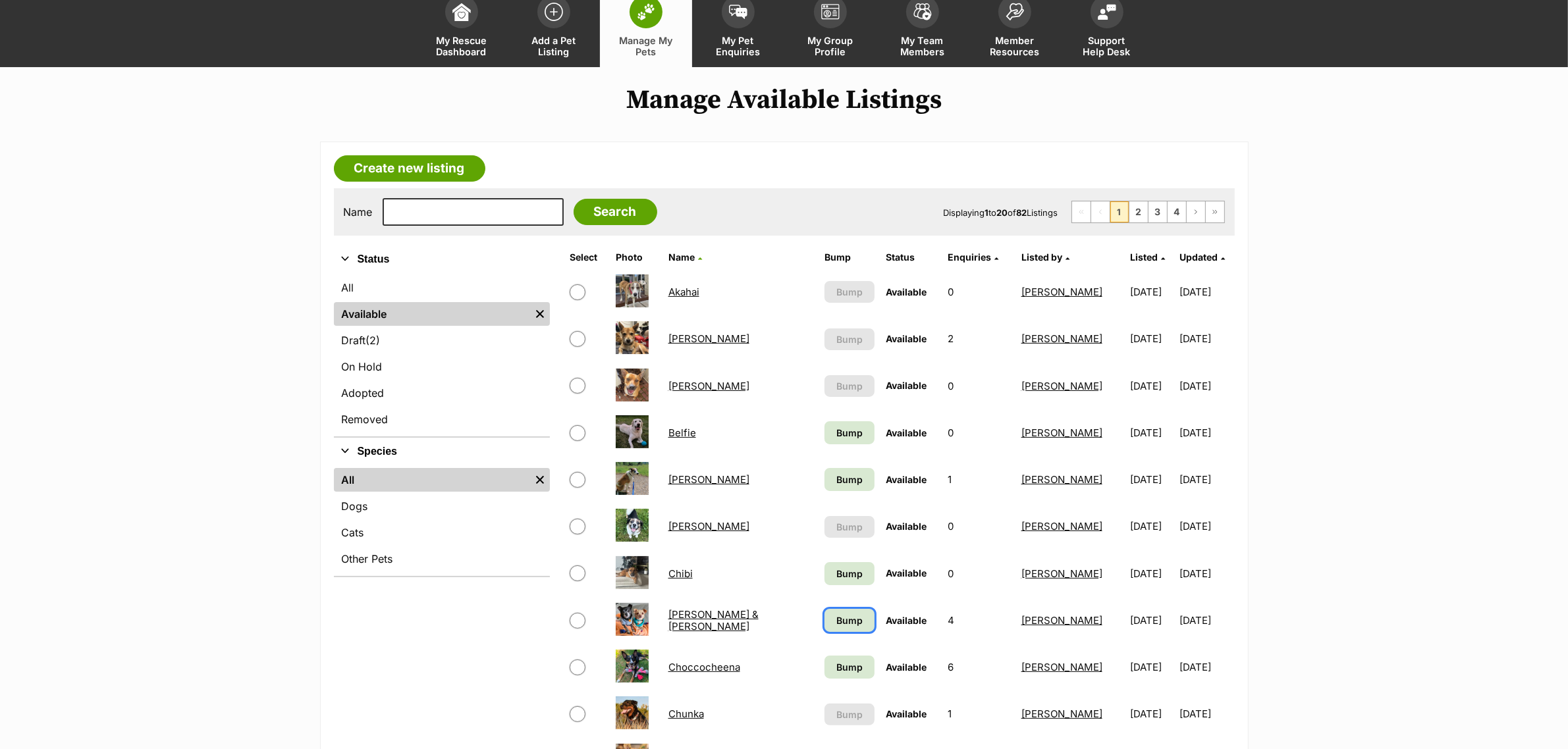 click on "Bump" at bounding box center [850, 620] 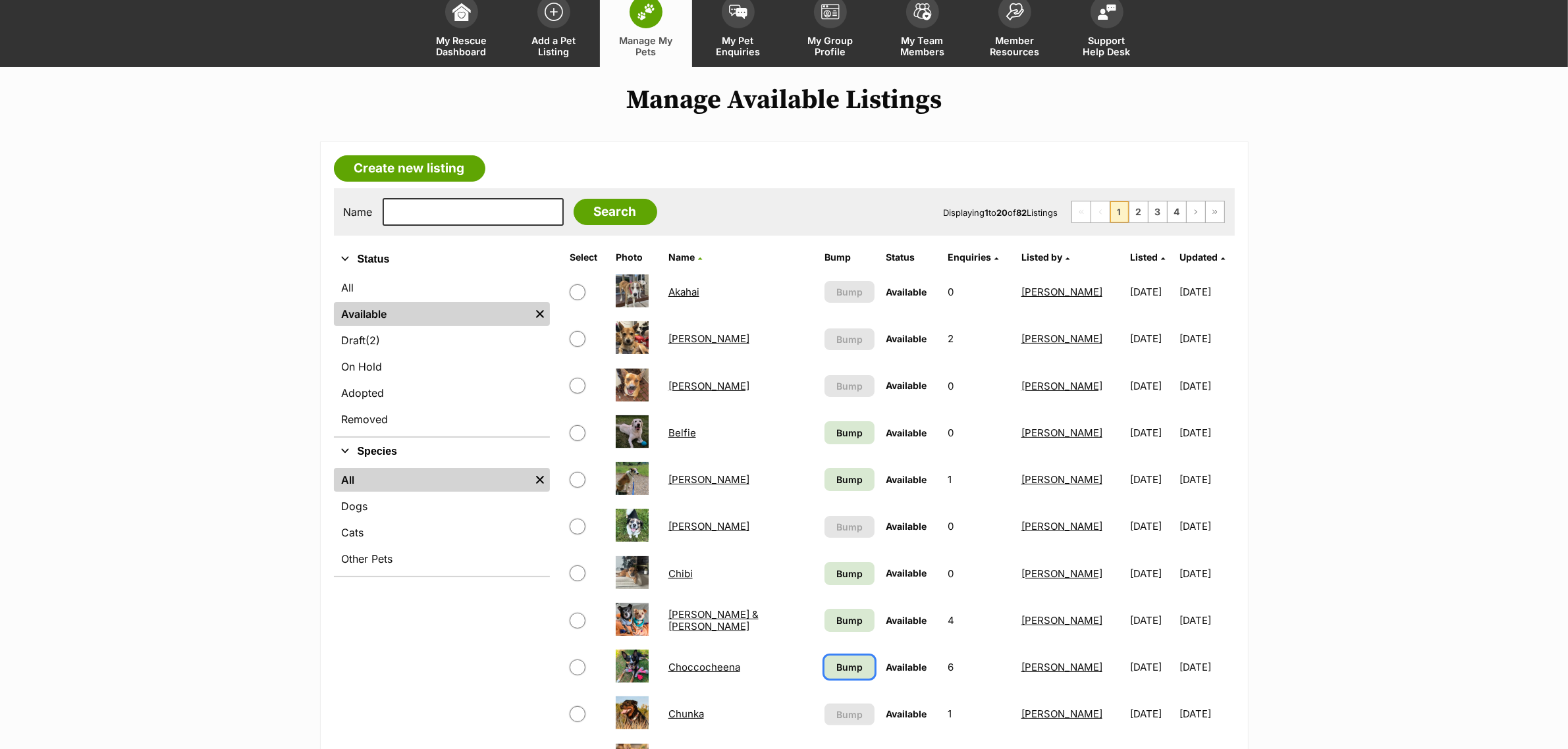click on "Bump" at bounding box center [850, 667] 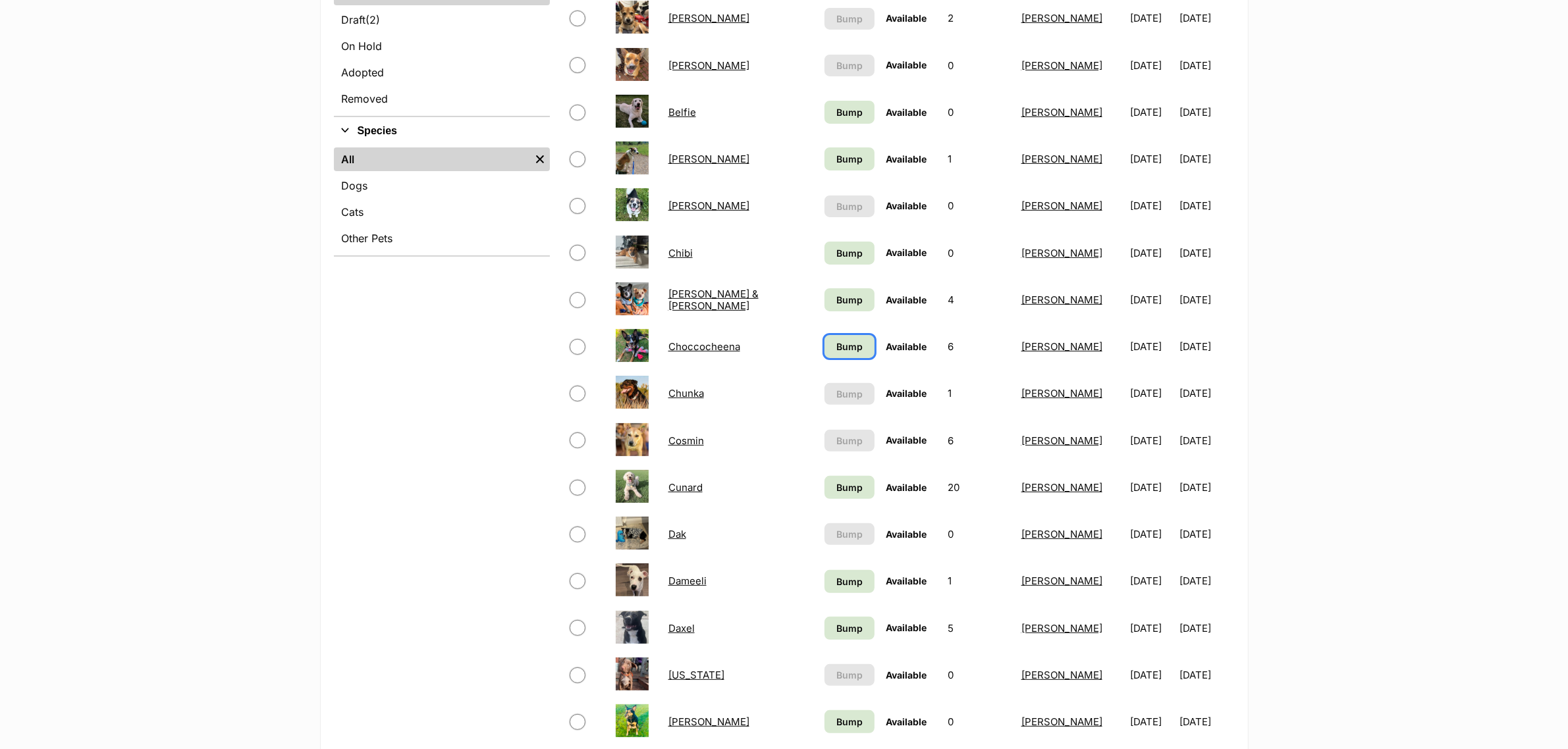 scroll, scrollTop: 411, scrollLeft: 0, axis: vertical 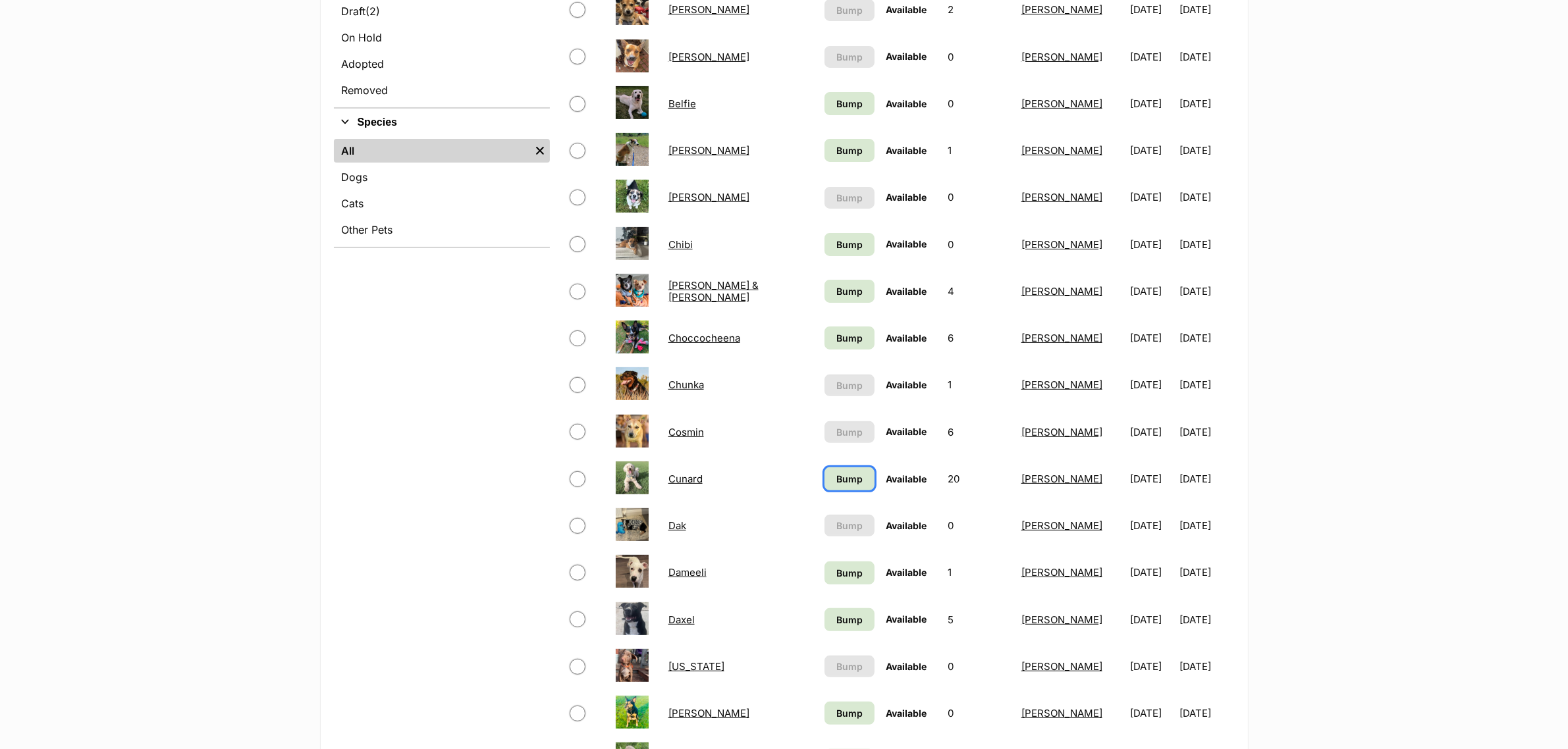 click on "Bump" at bounding box center [850, 478] 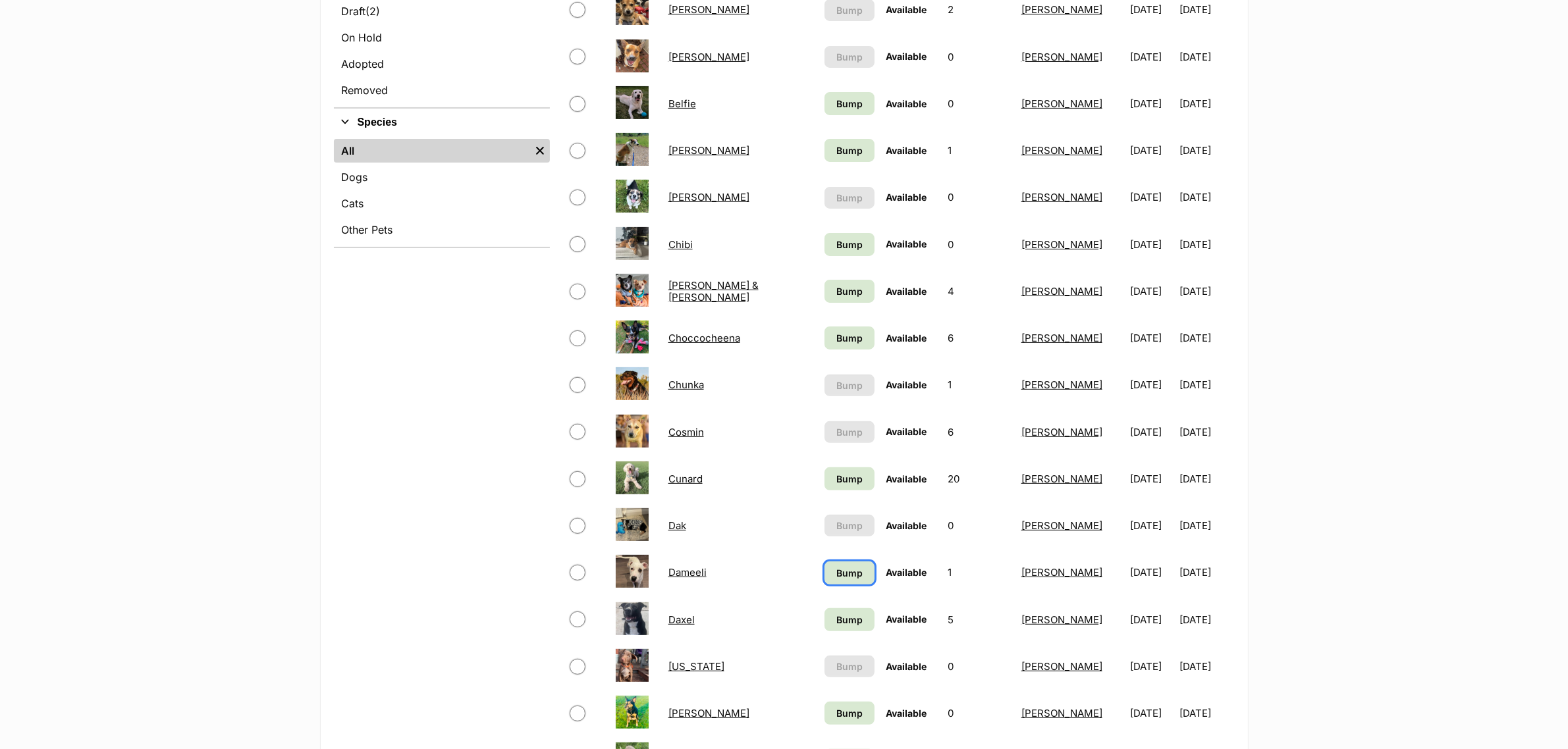 click on "Bump" at bounding box center [850, 573] 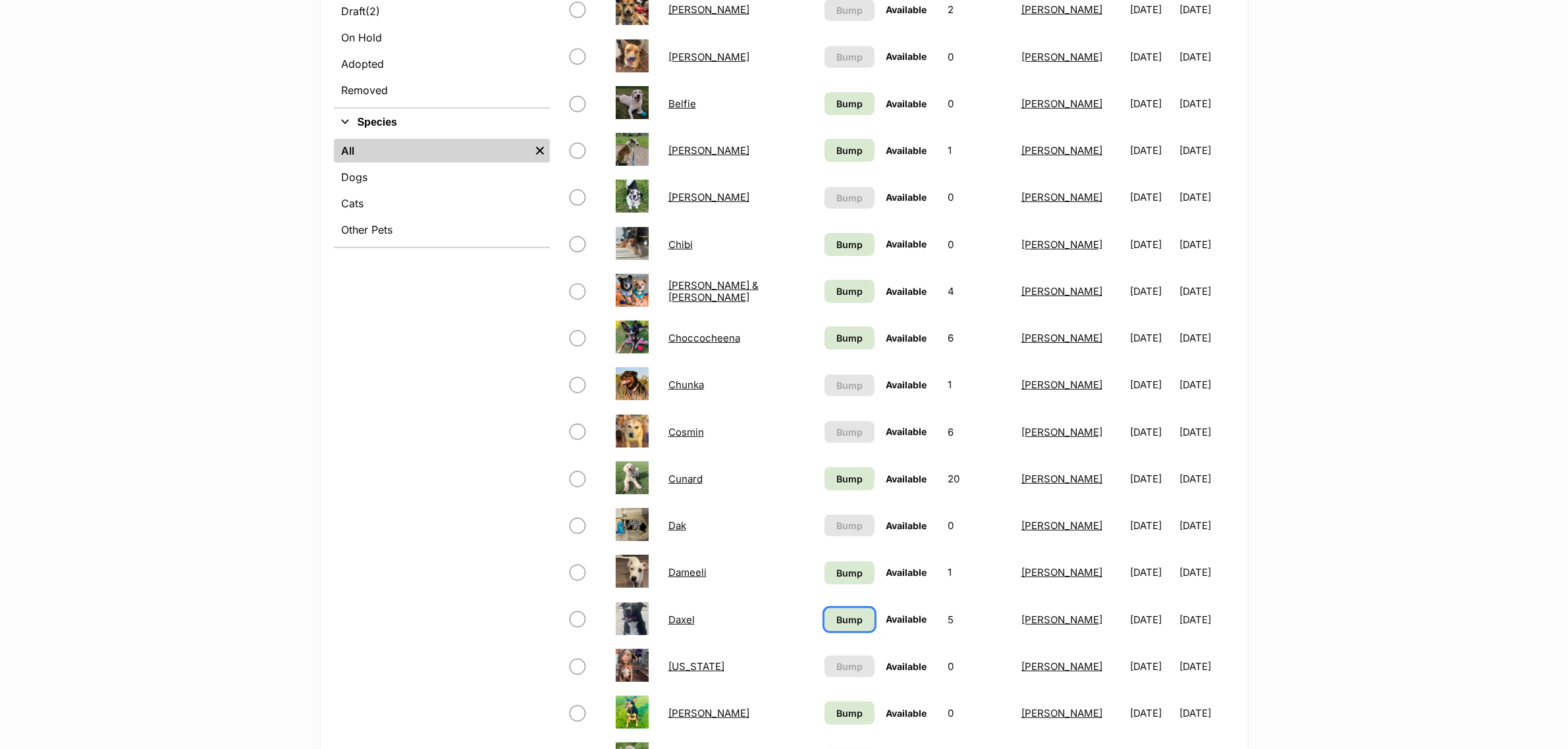 click on "Bump" at bounding box center (850, 619) 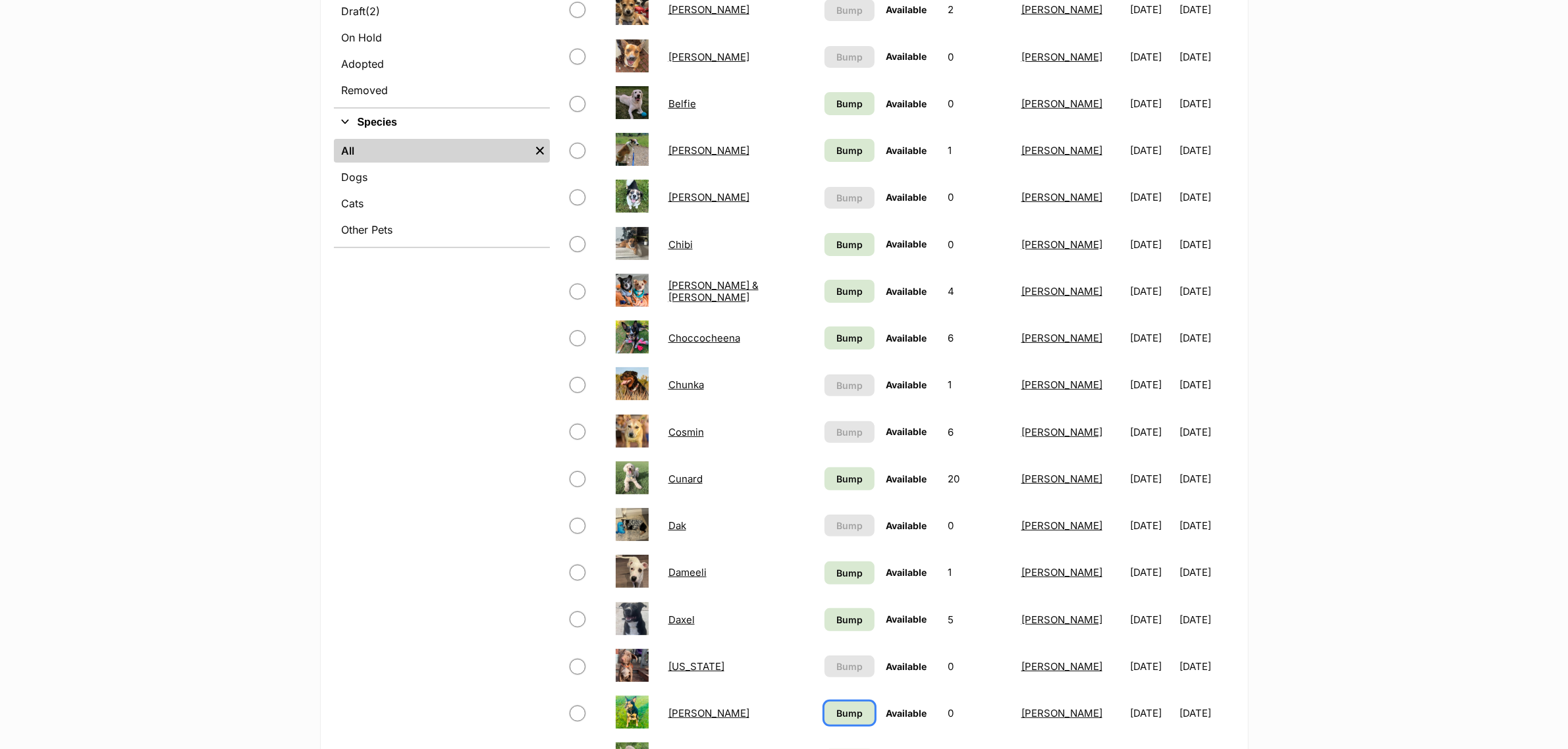 click on "Bump" at bounding box center [850, 713] 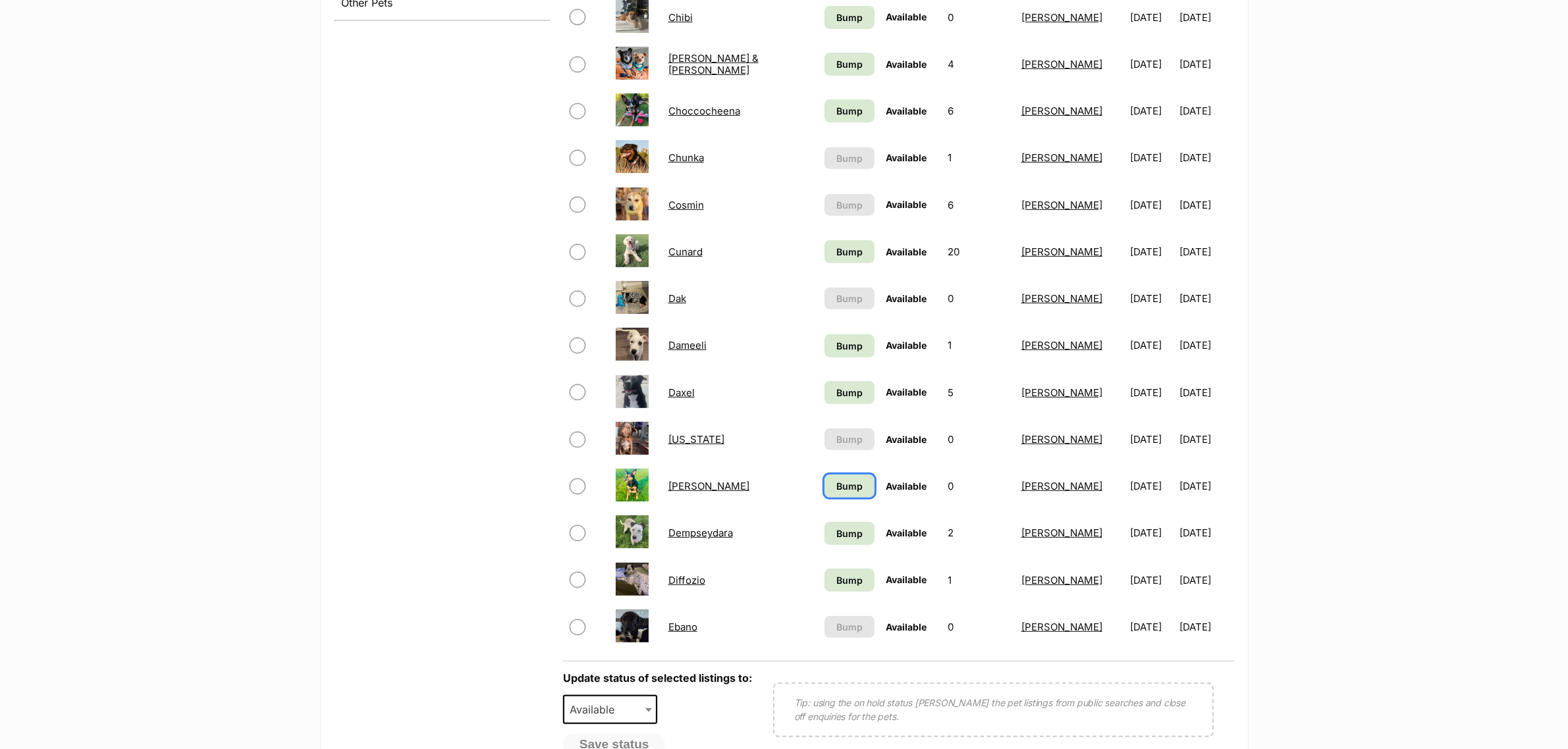 scroll, scrollTop: 658, scrollLeft: 0, axis: vertical 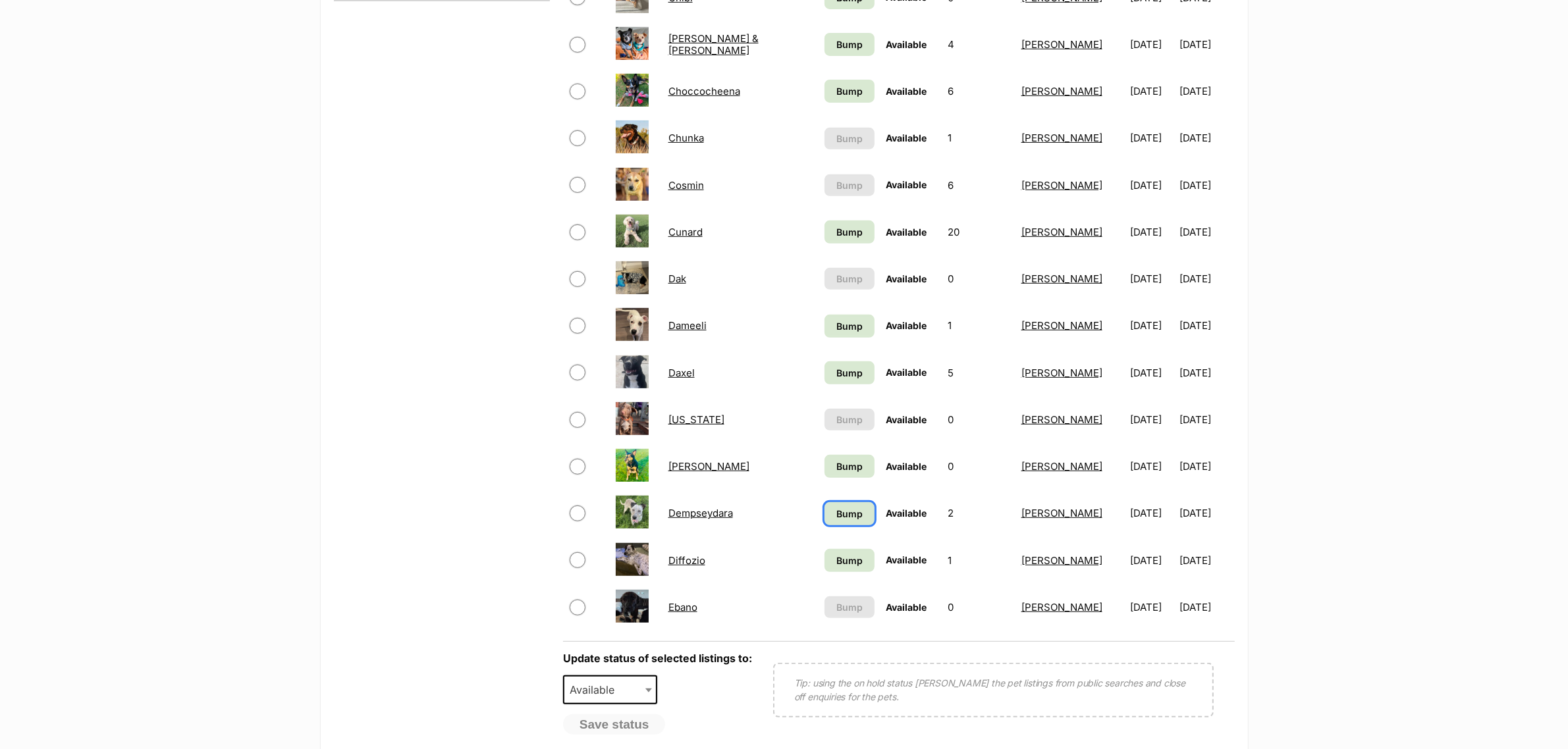 click on "Bump" at bounding box center [850, 513] 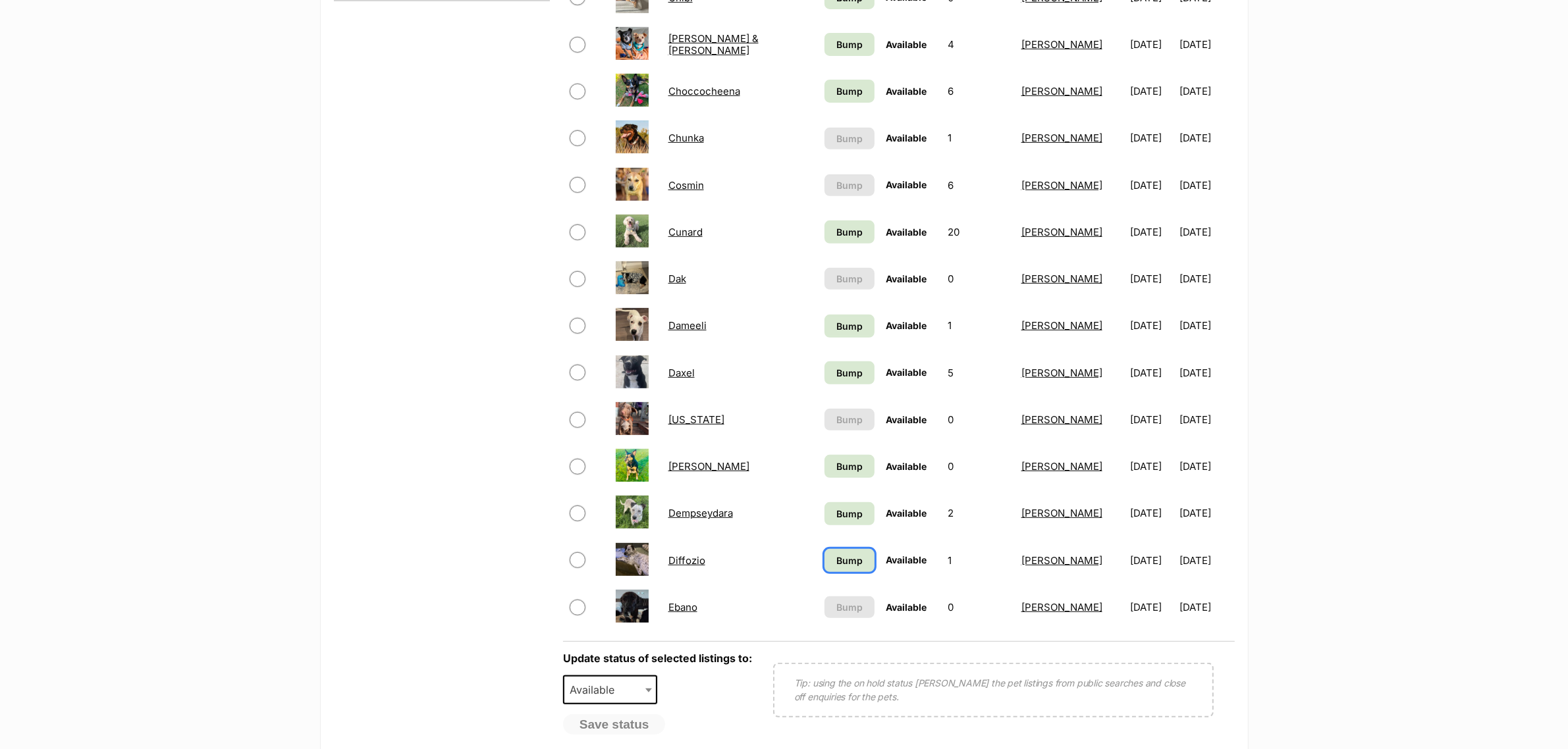 click on "Bump" at bounding box center (850, 560) 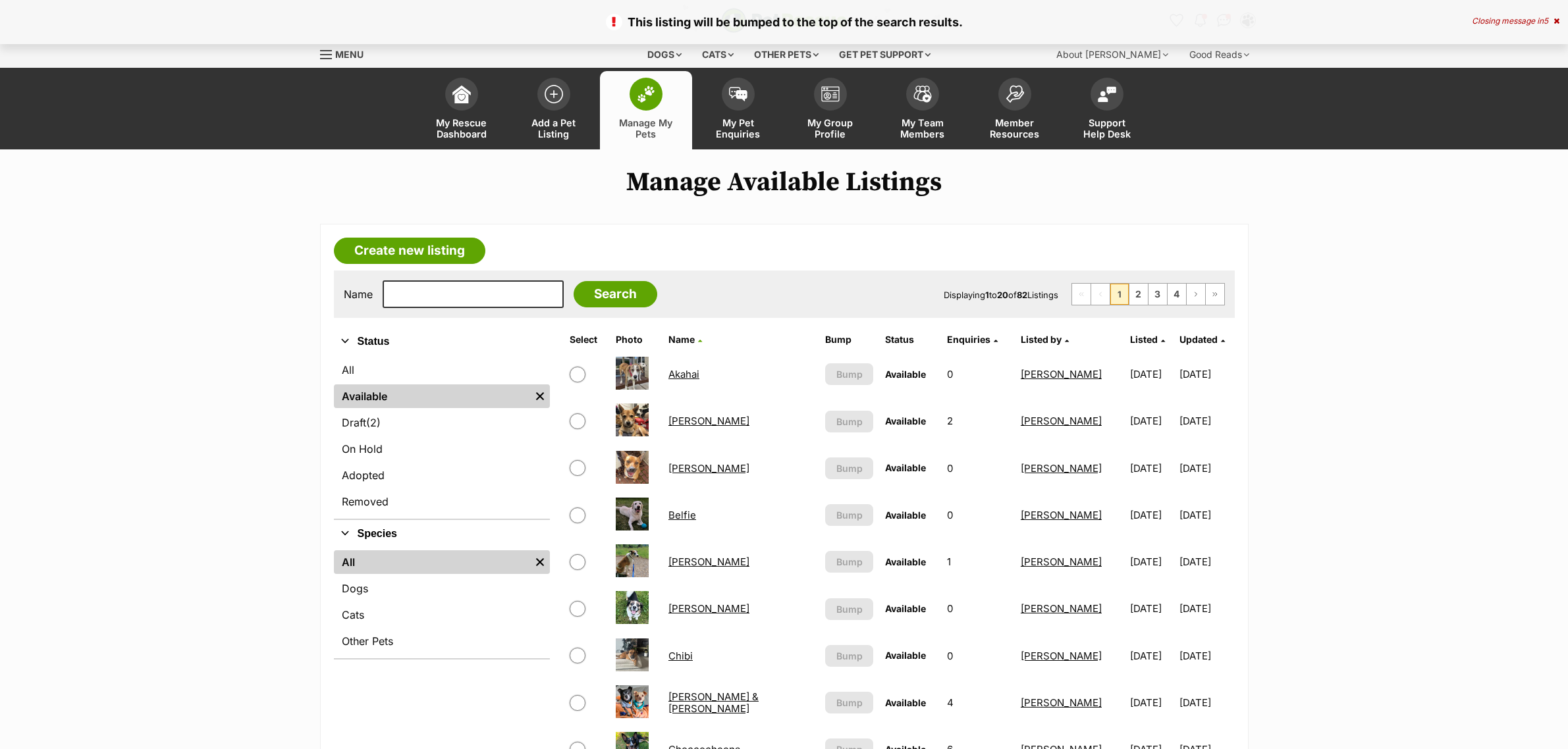 scroll, scrollTop: 0, scrollLeft: 0, axis: both 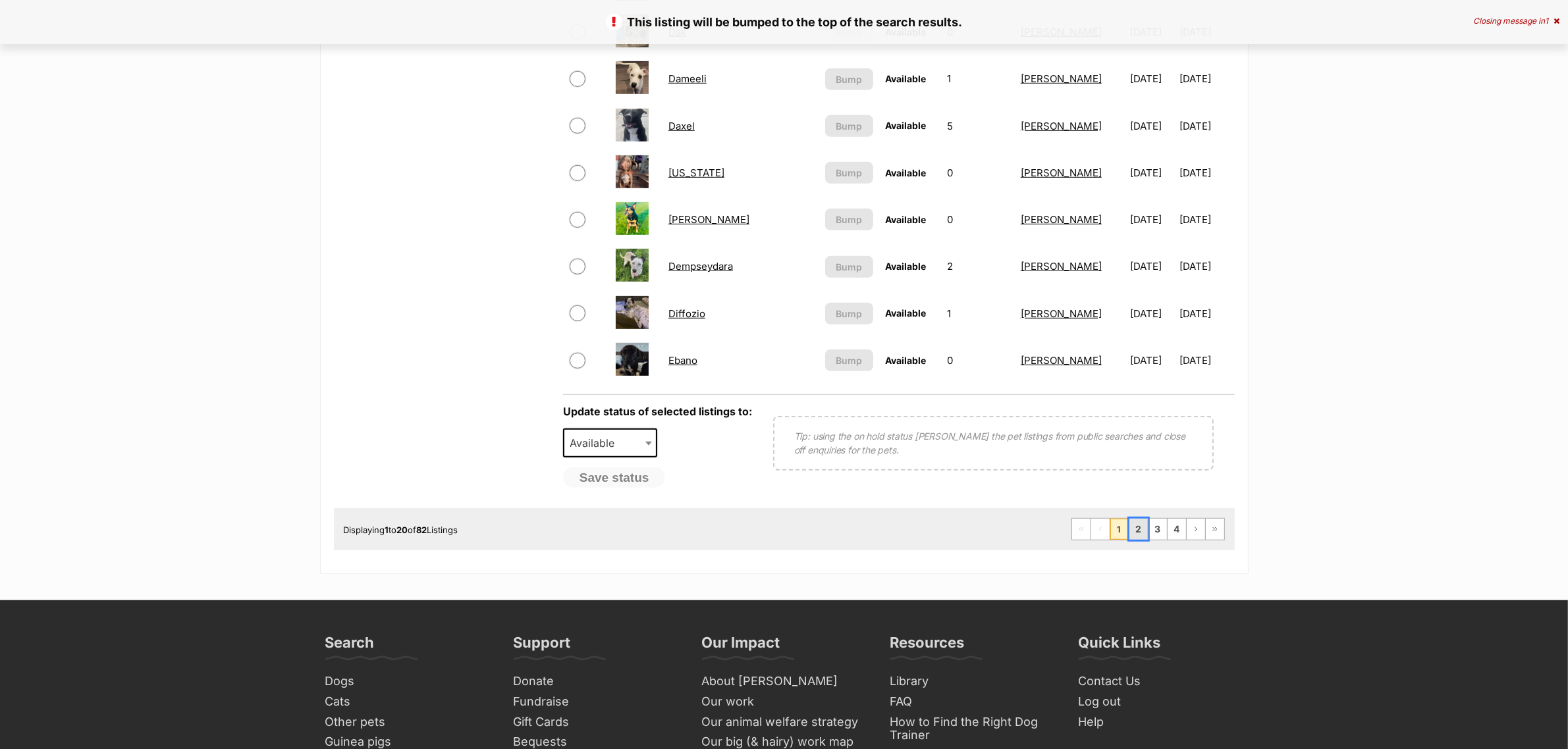 click on "2" at bounding box center [1139, 529] 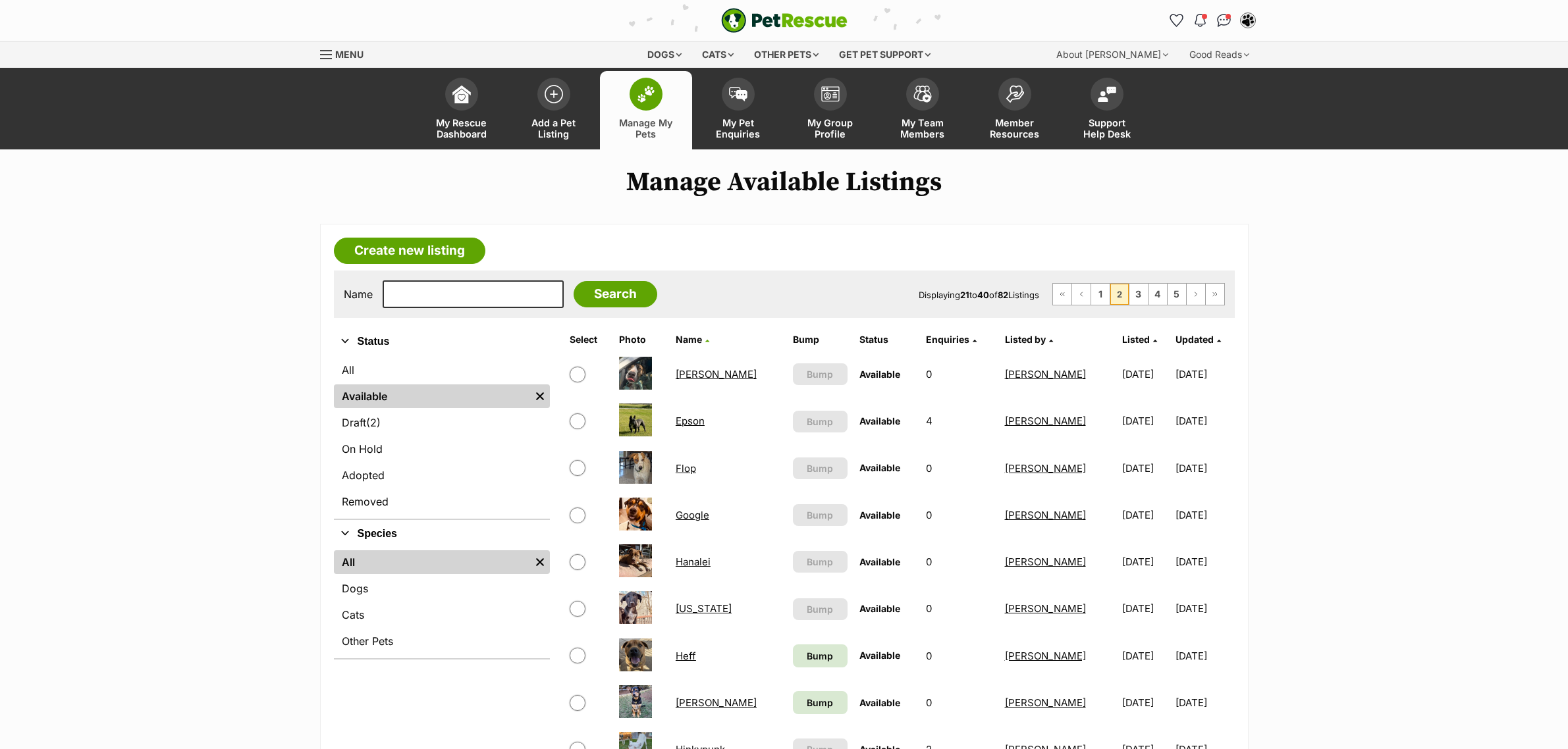 scroll, scrollTop: 120, scrollLeft: 0, axis: vertical 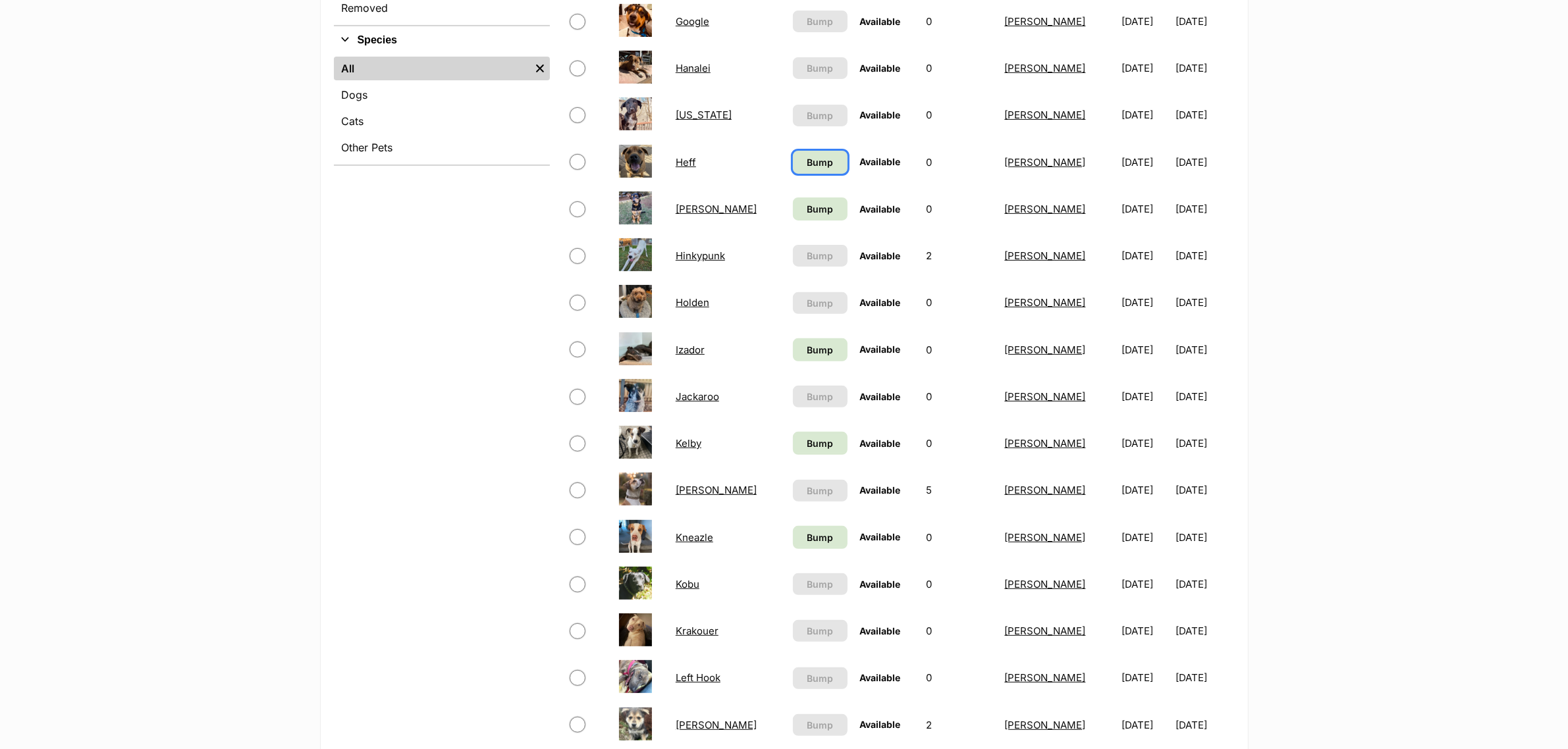 click on "Bump" at bounding box center [820, 162] 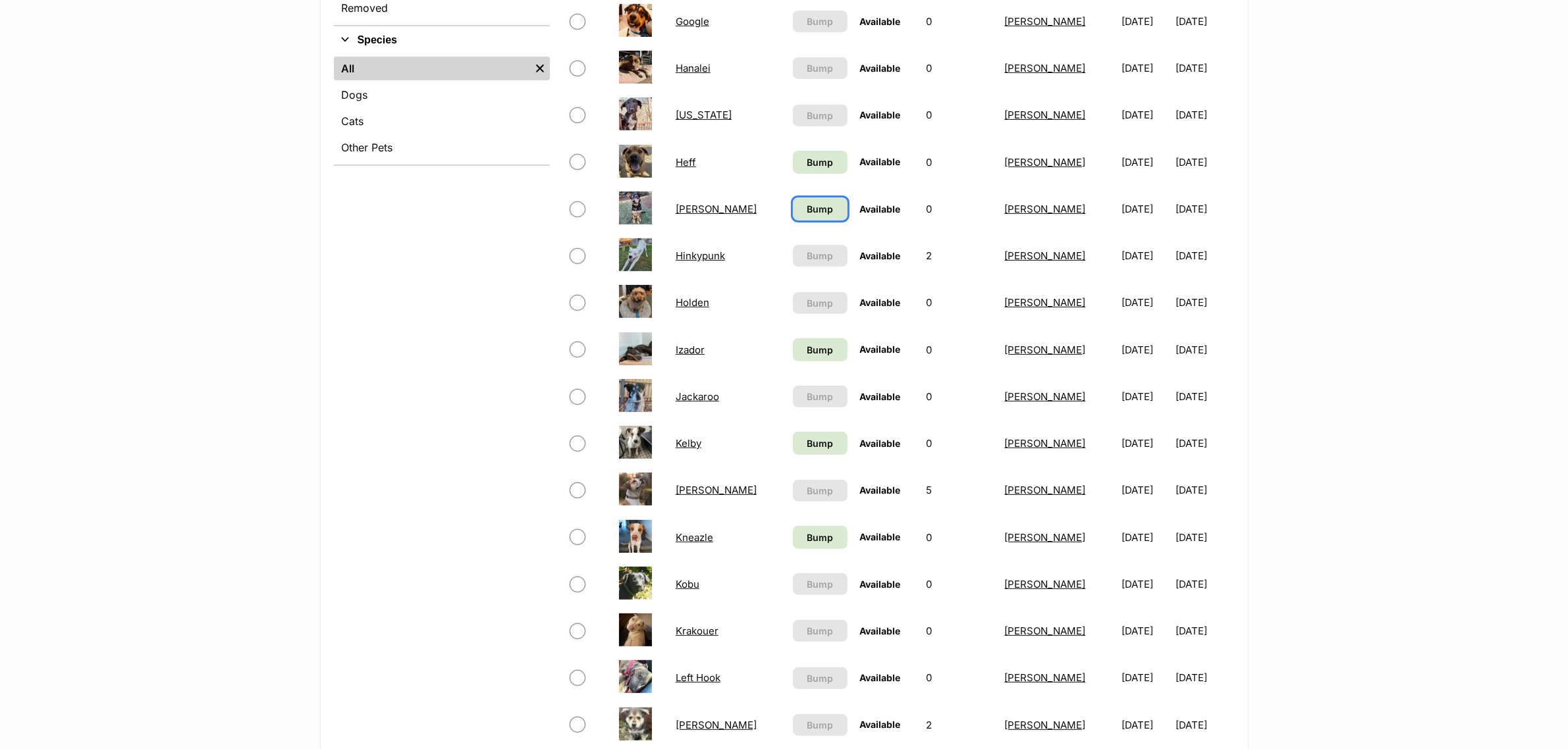 click on "Bump" at bounding box center (820, 209) 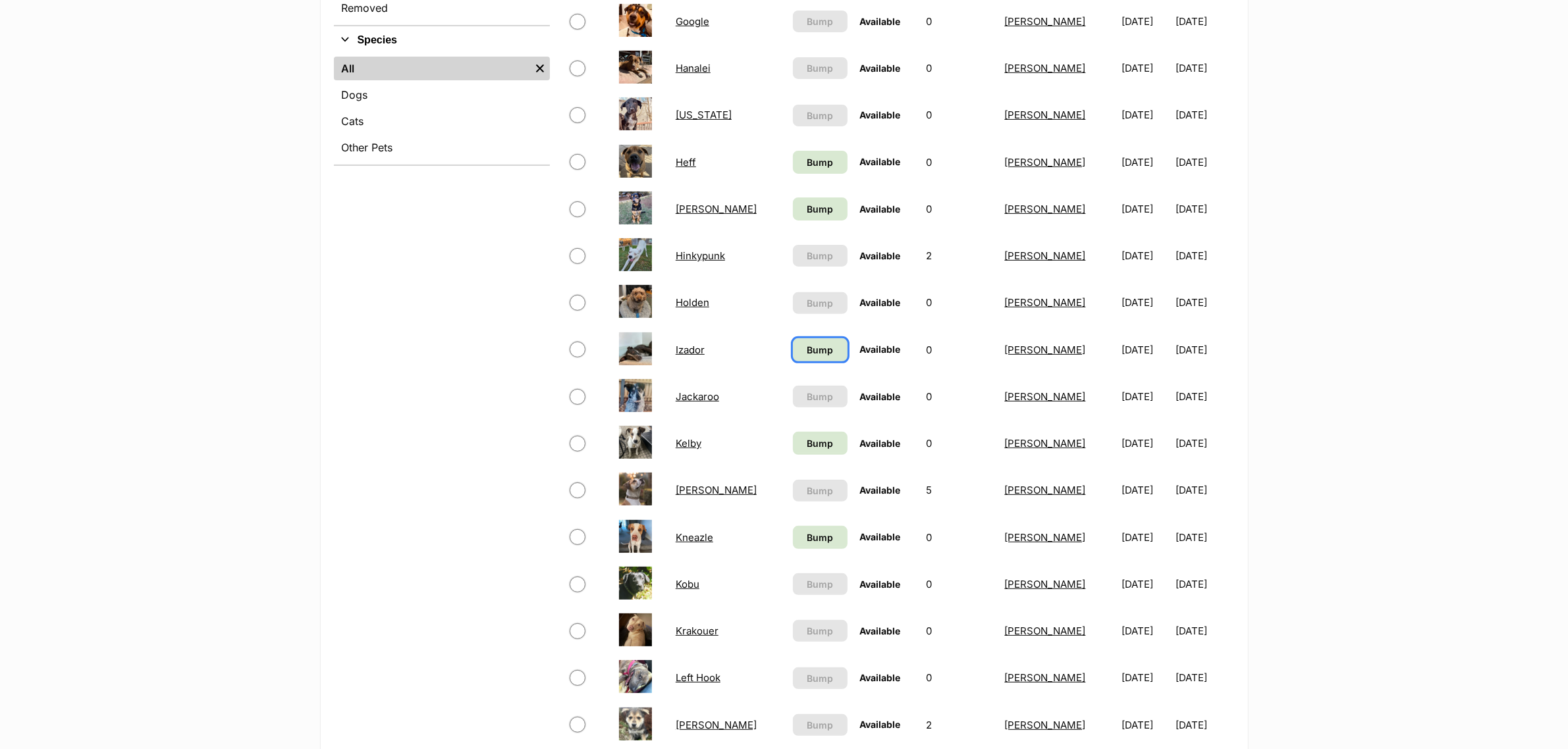 click on "Bump" at bounding box center (820, 349) 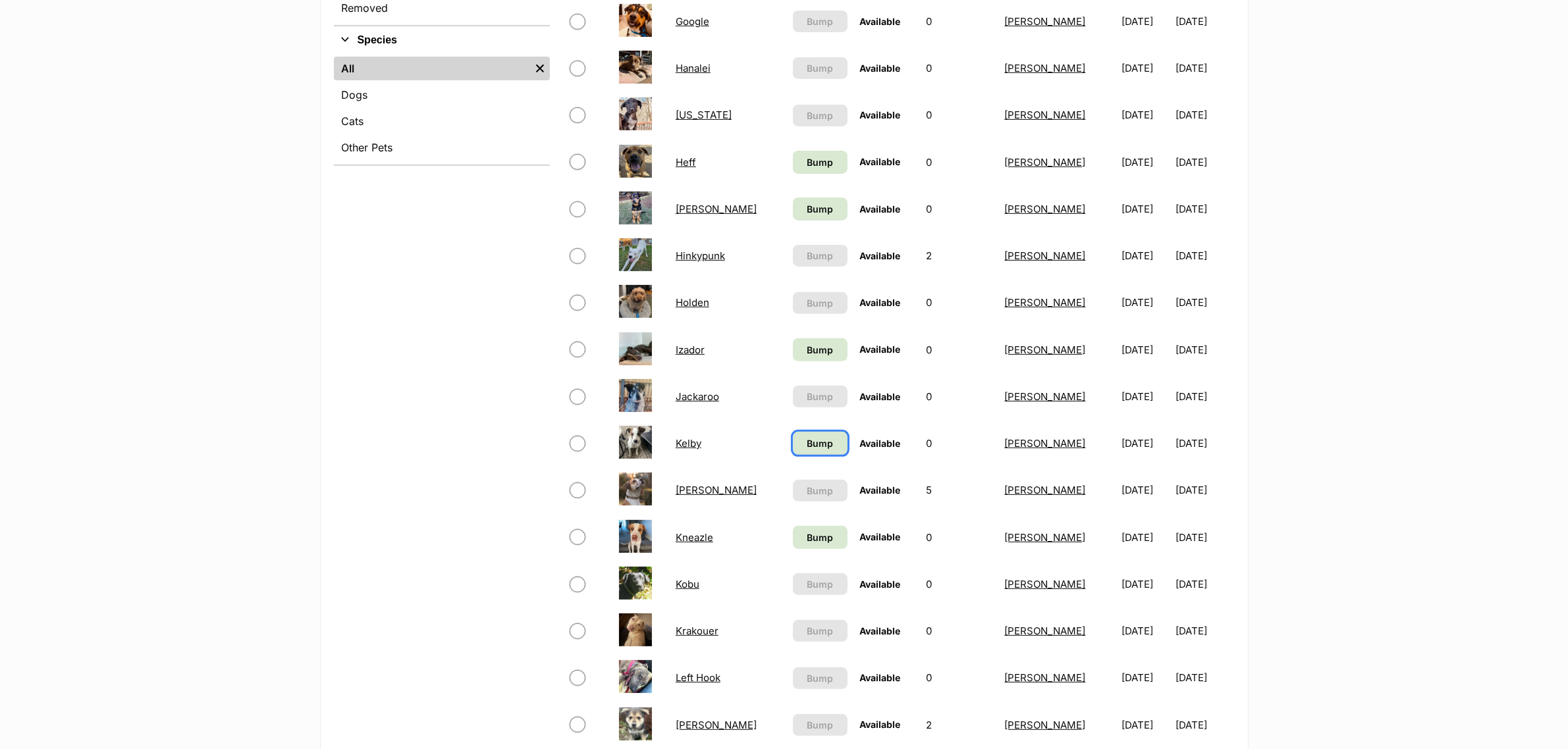 click on "Bump" at bounding box center (820, 443) 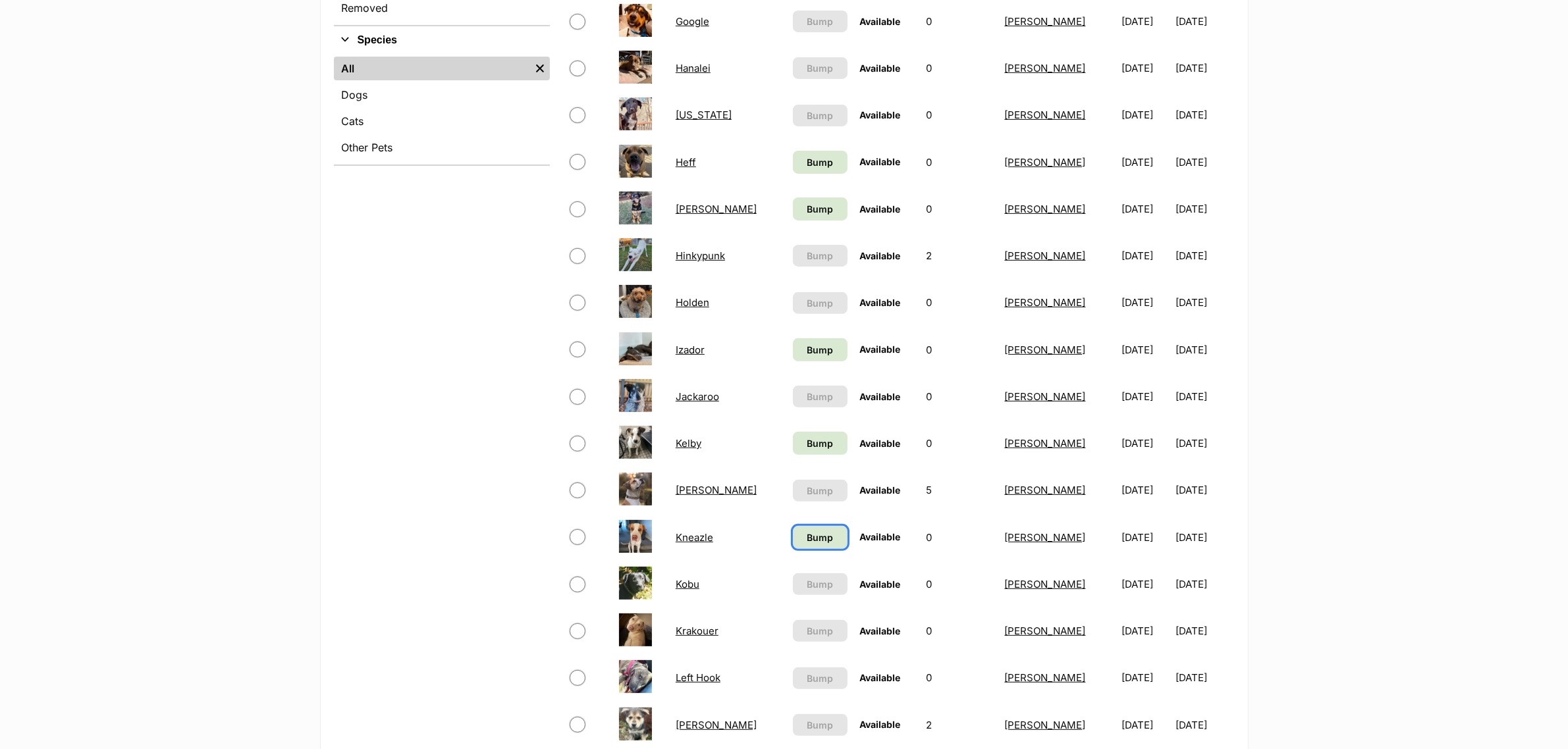 click on "Bump" at bounding box center [820, 537] 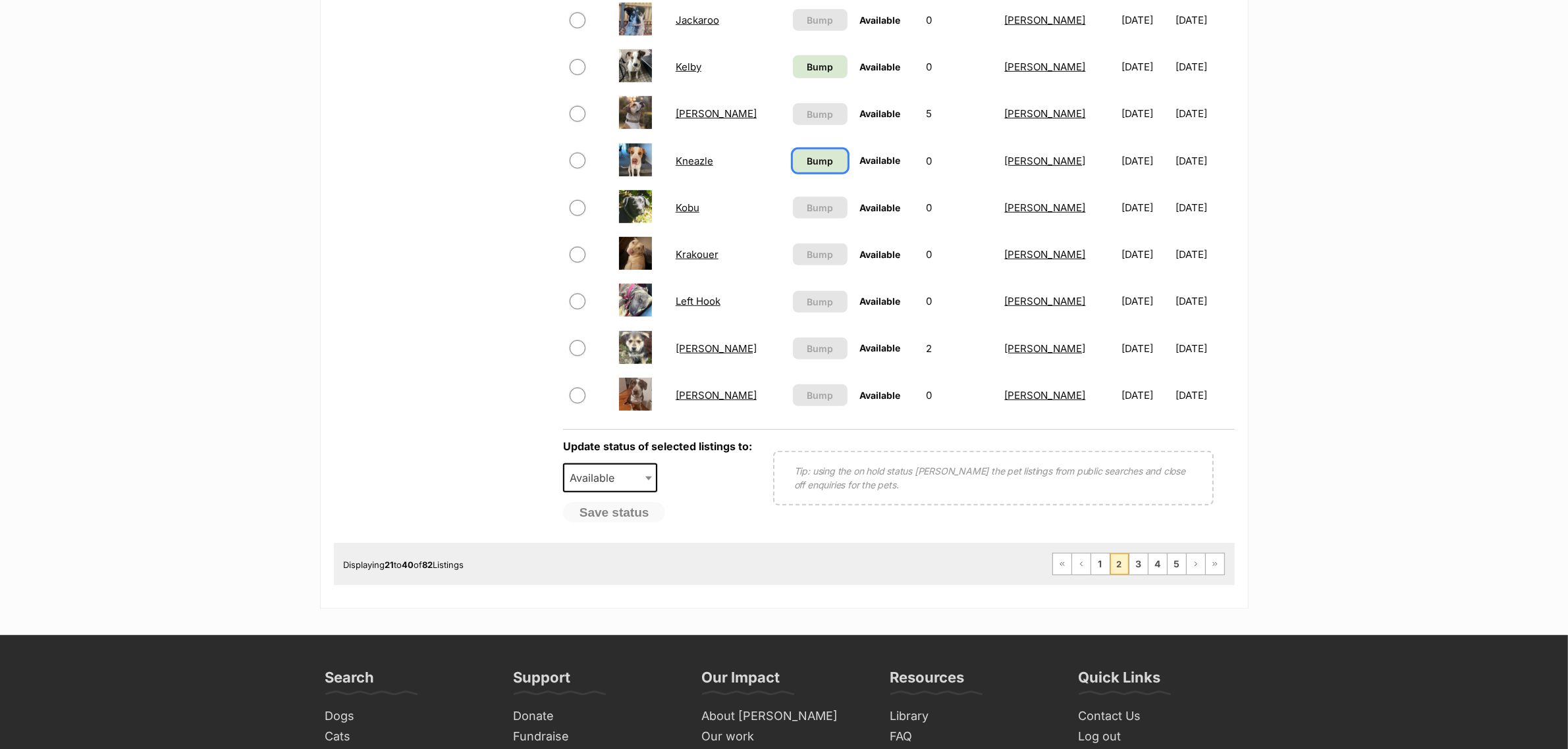 scroll, scrollTop: 905, scrollLeft: 0, axis: vertical 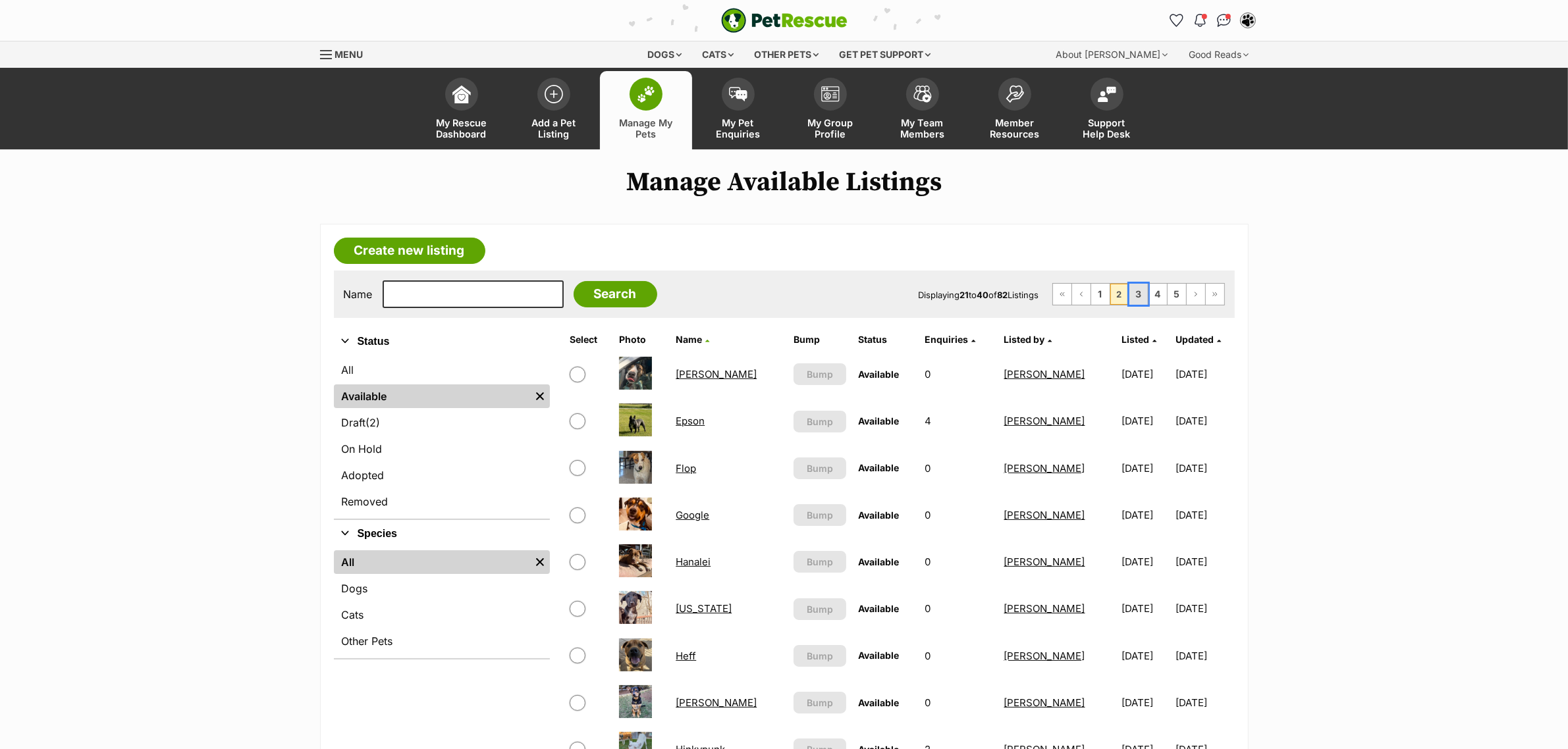 click on "3" at bounding box center (1139, 294) 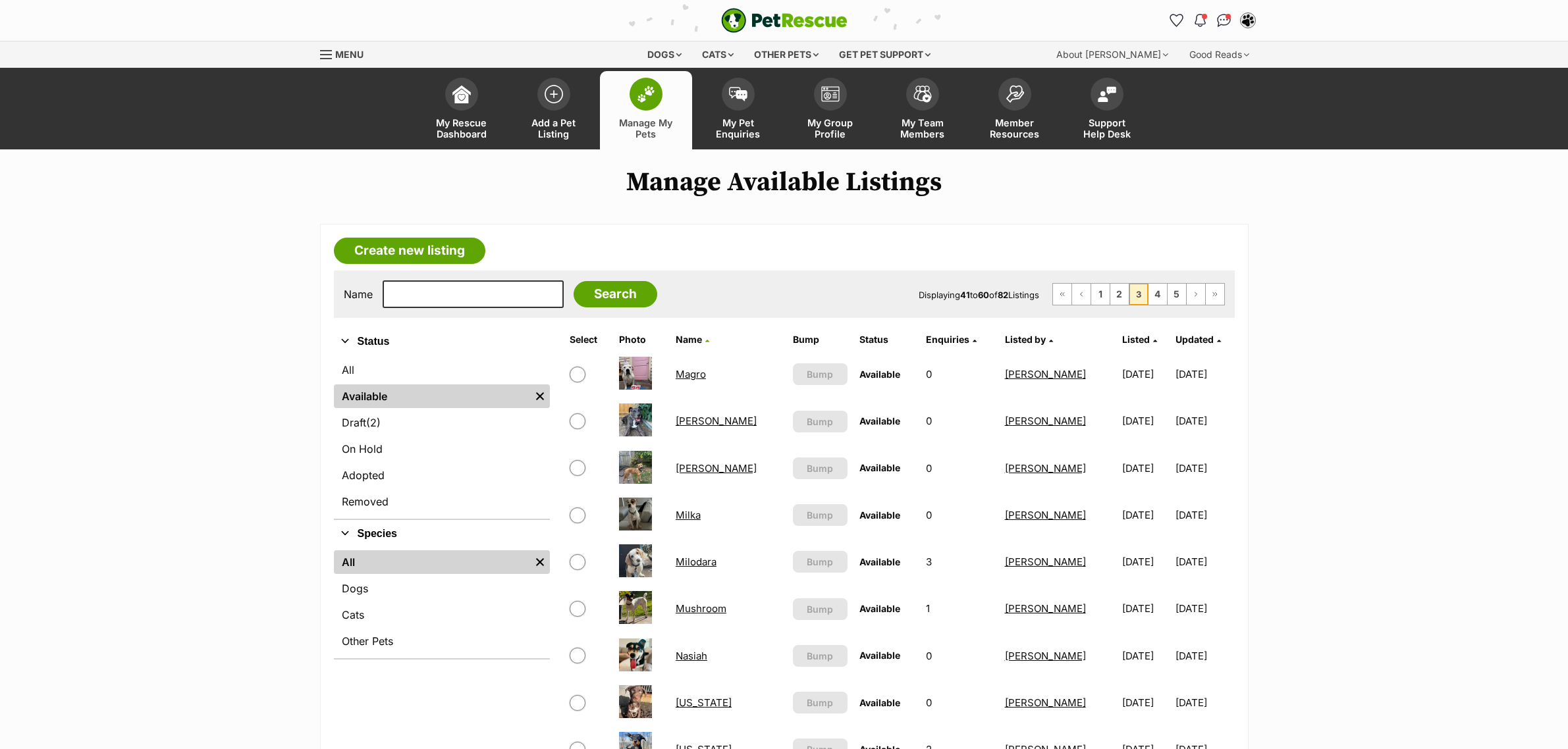 scroll, scrollTop: 0, scrollLeft: 0, axis: both 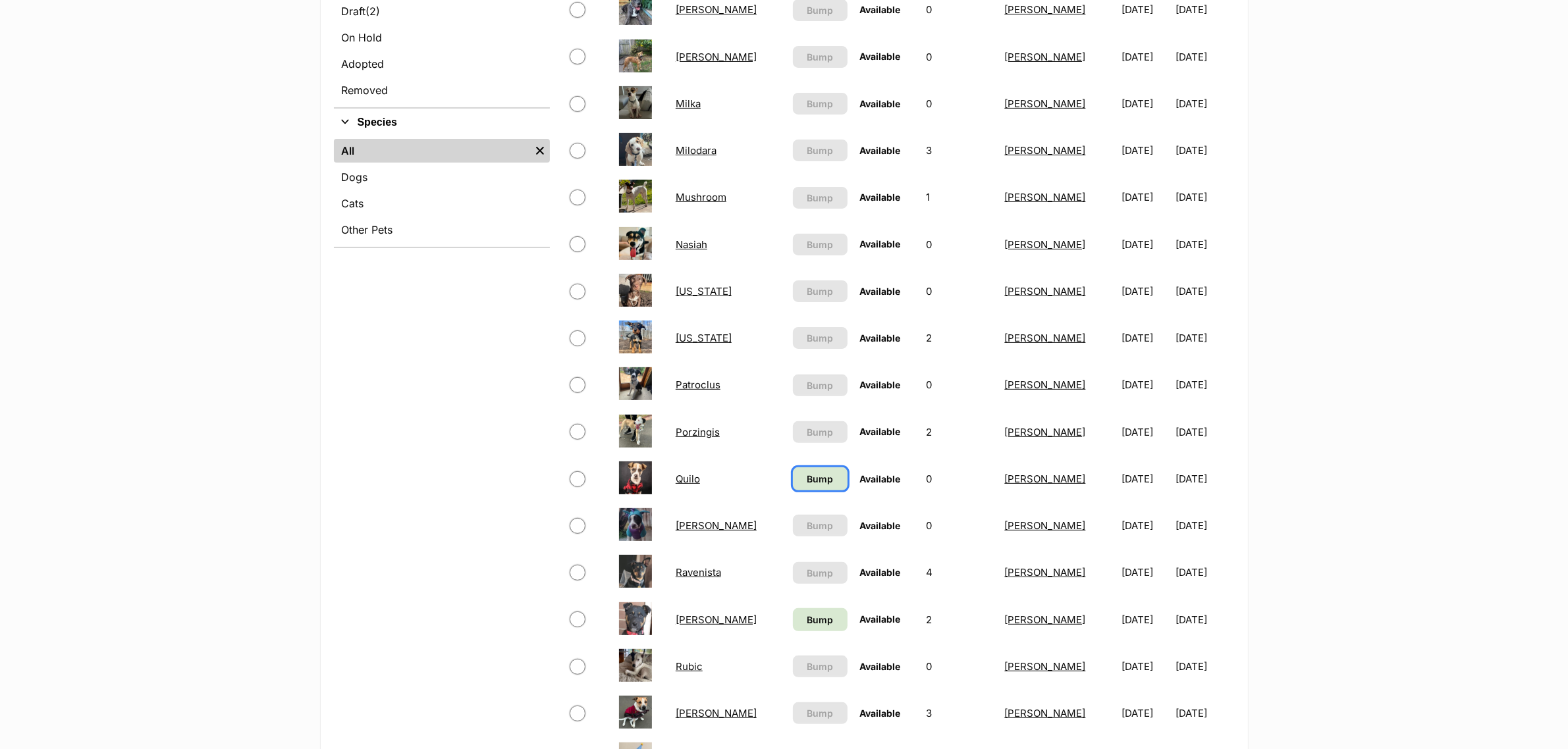 click on "Bump" at bounding box center (820, 478) 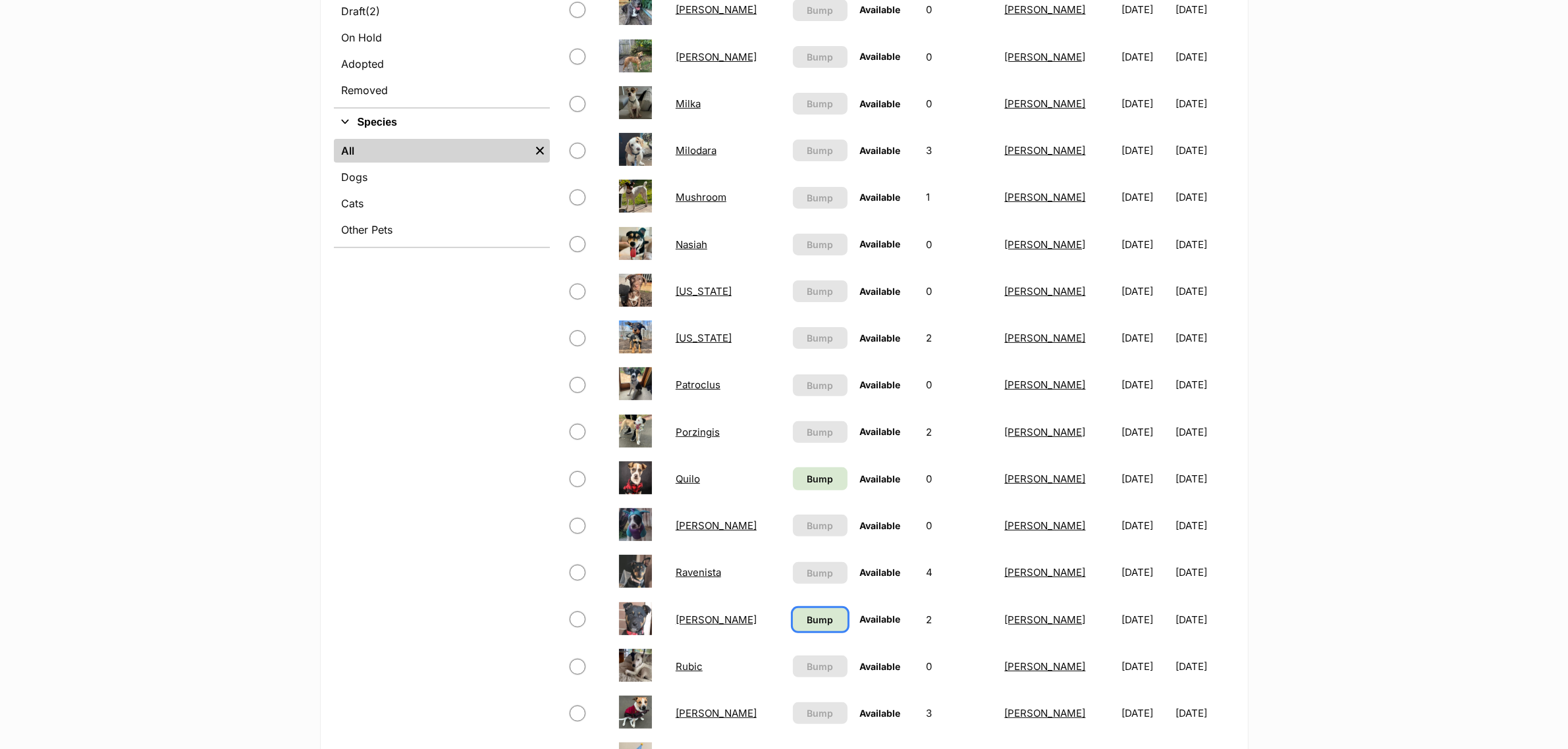 click on "Bump" at bounding box center (820, 619) 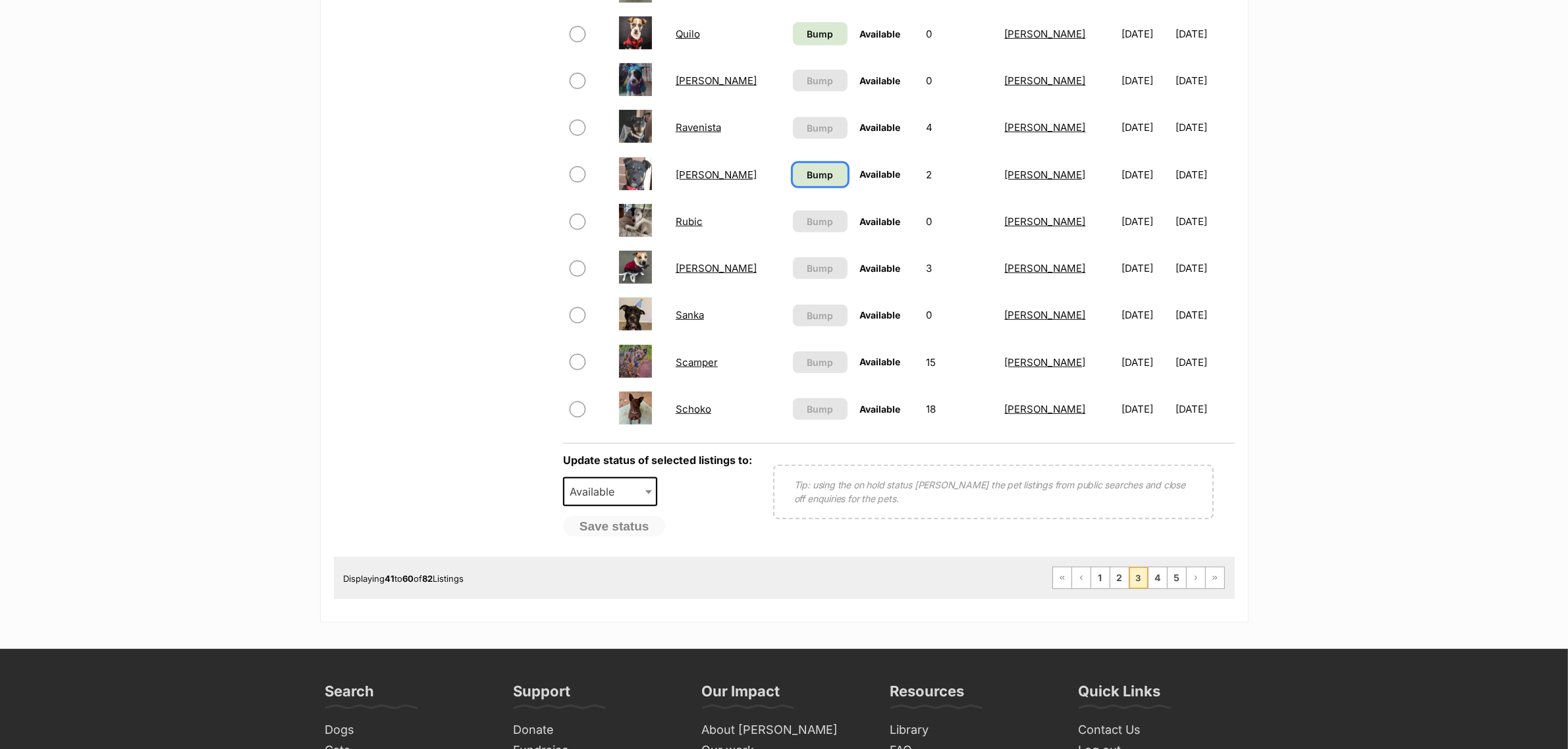 scroll, scrollTop: 905, scrollLeft: 0, axis: vertical 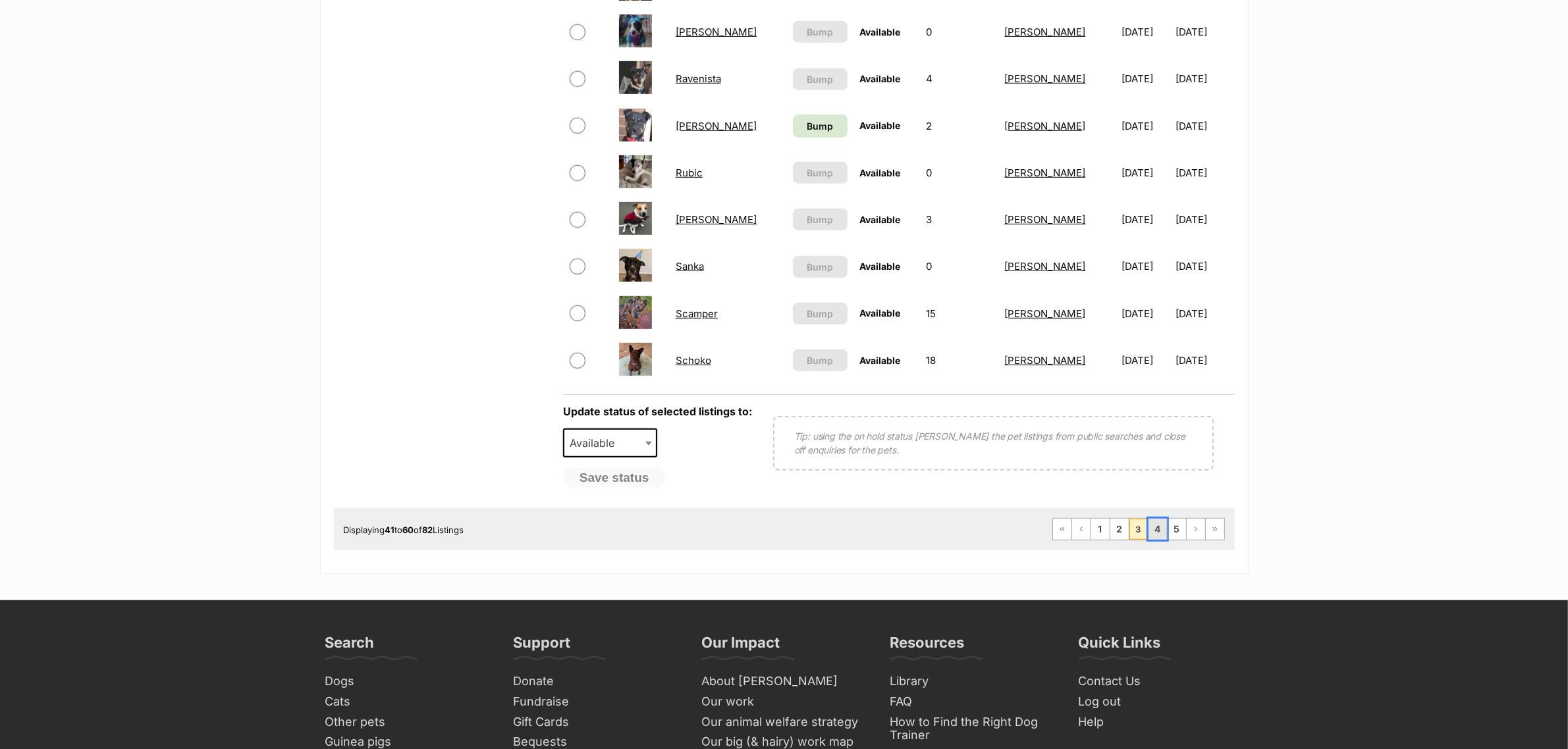 click on "4" at bounding box center (1158, 529) 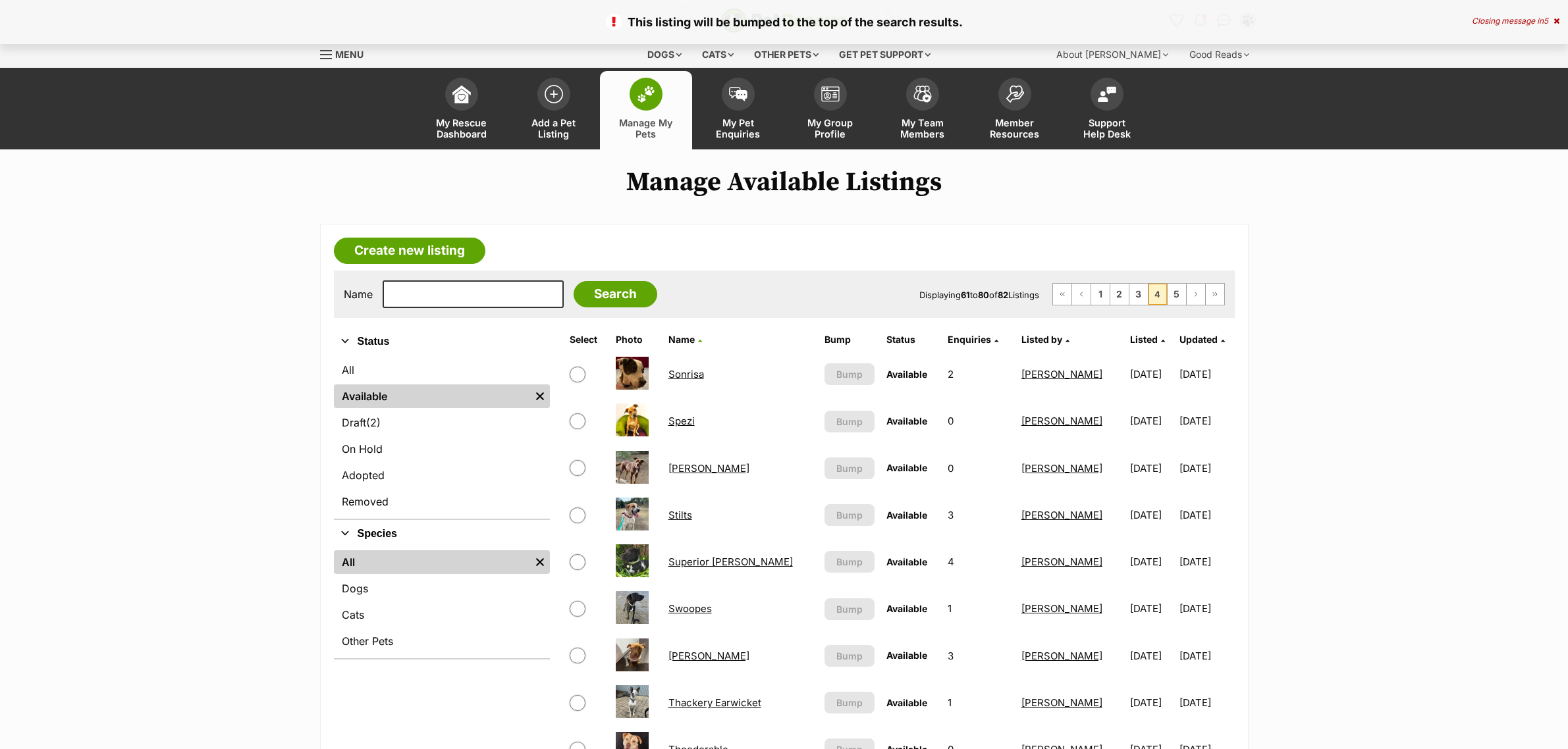 scroll, scrollTop: 0, scrollLeft: 0, axis: both 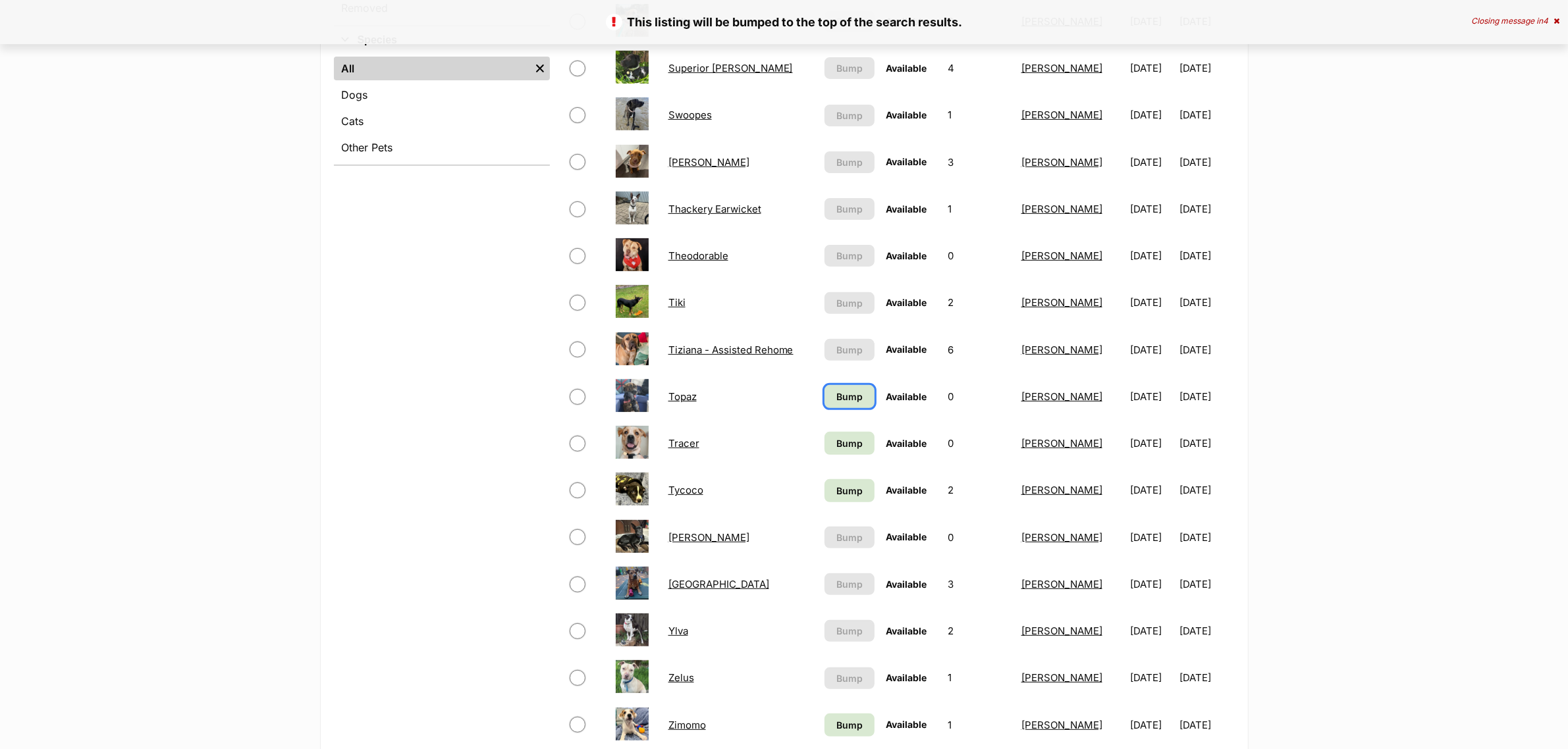 click on "Bump" at bounding box center [850, 396] 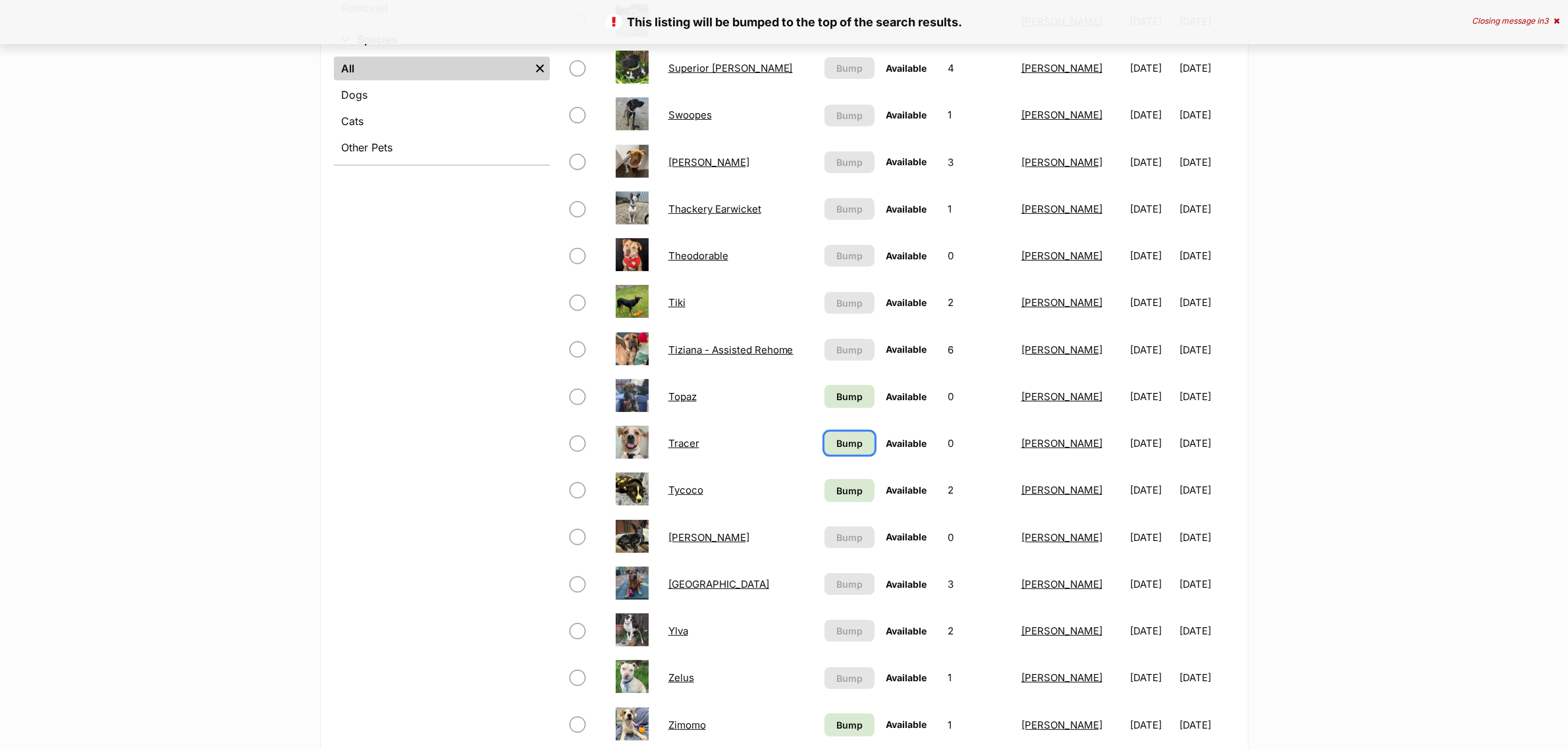 click on "Bump" at bounding box center (850, 443) 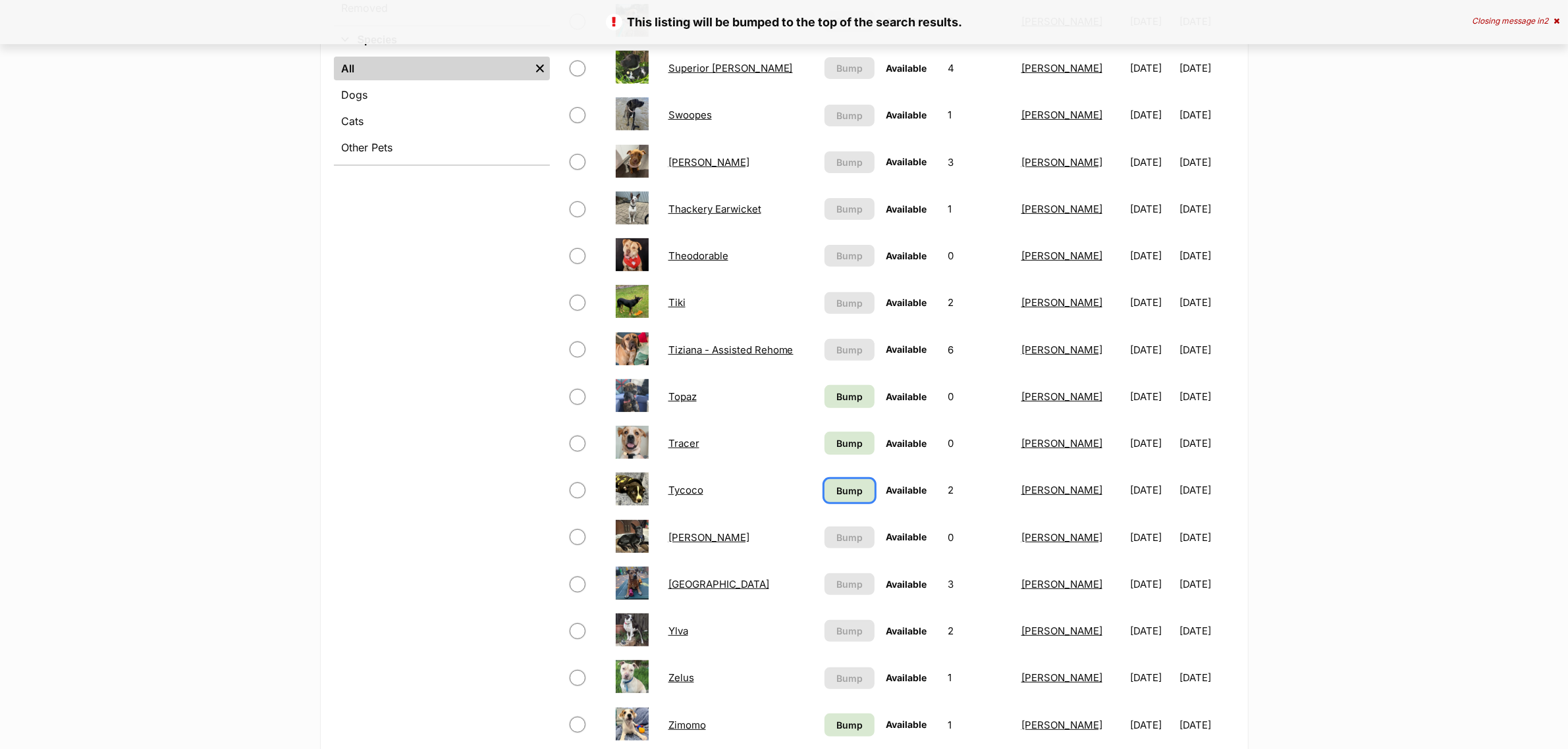 click on "Bump" at bounding box center (850, 490) 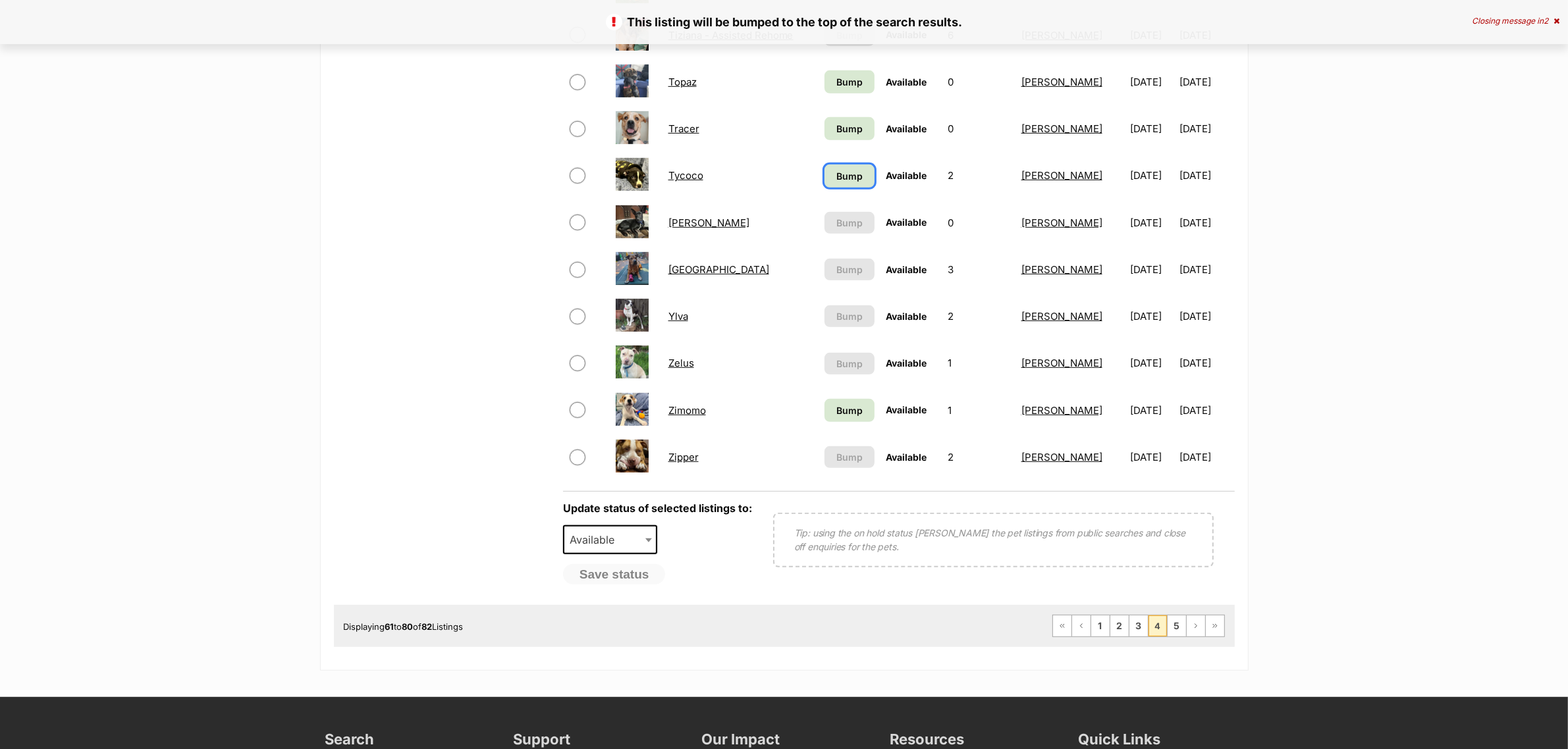scroll, scrollTop: 823, scrollLeft: 0, axis: vertical 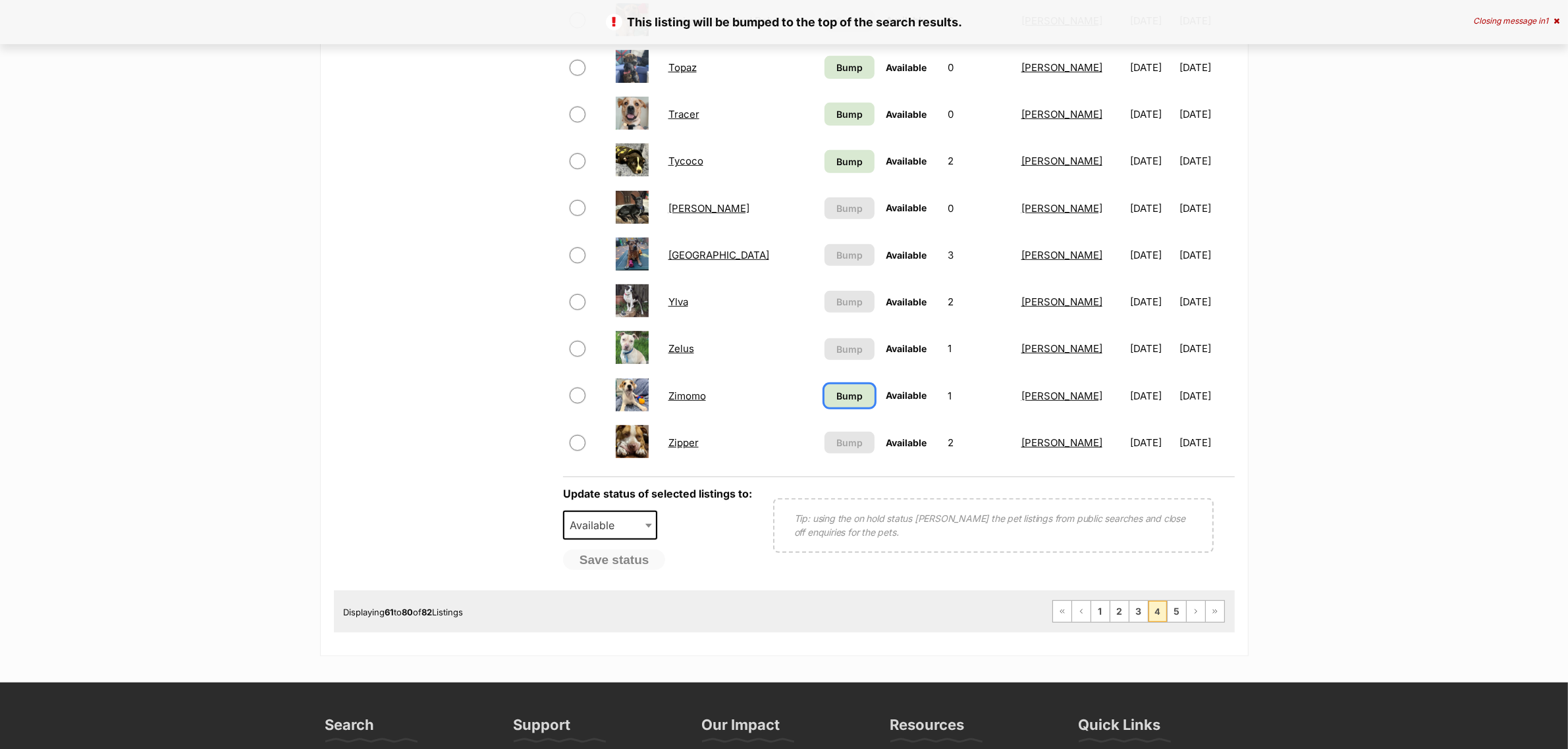click on "Bump" at bounding box center [850, 396] 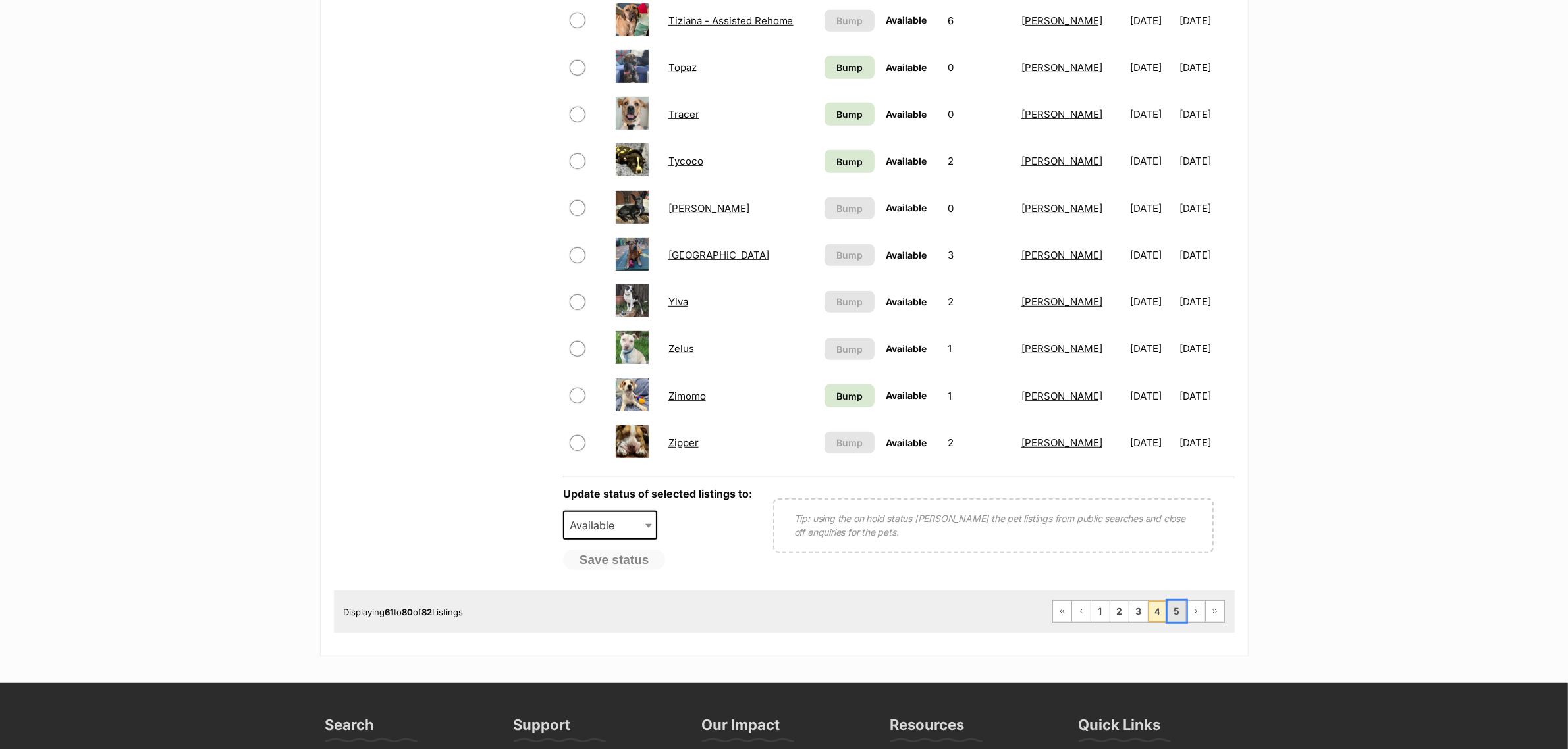 click on "5" at bounding box center (1177, 611) 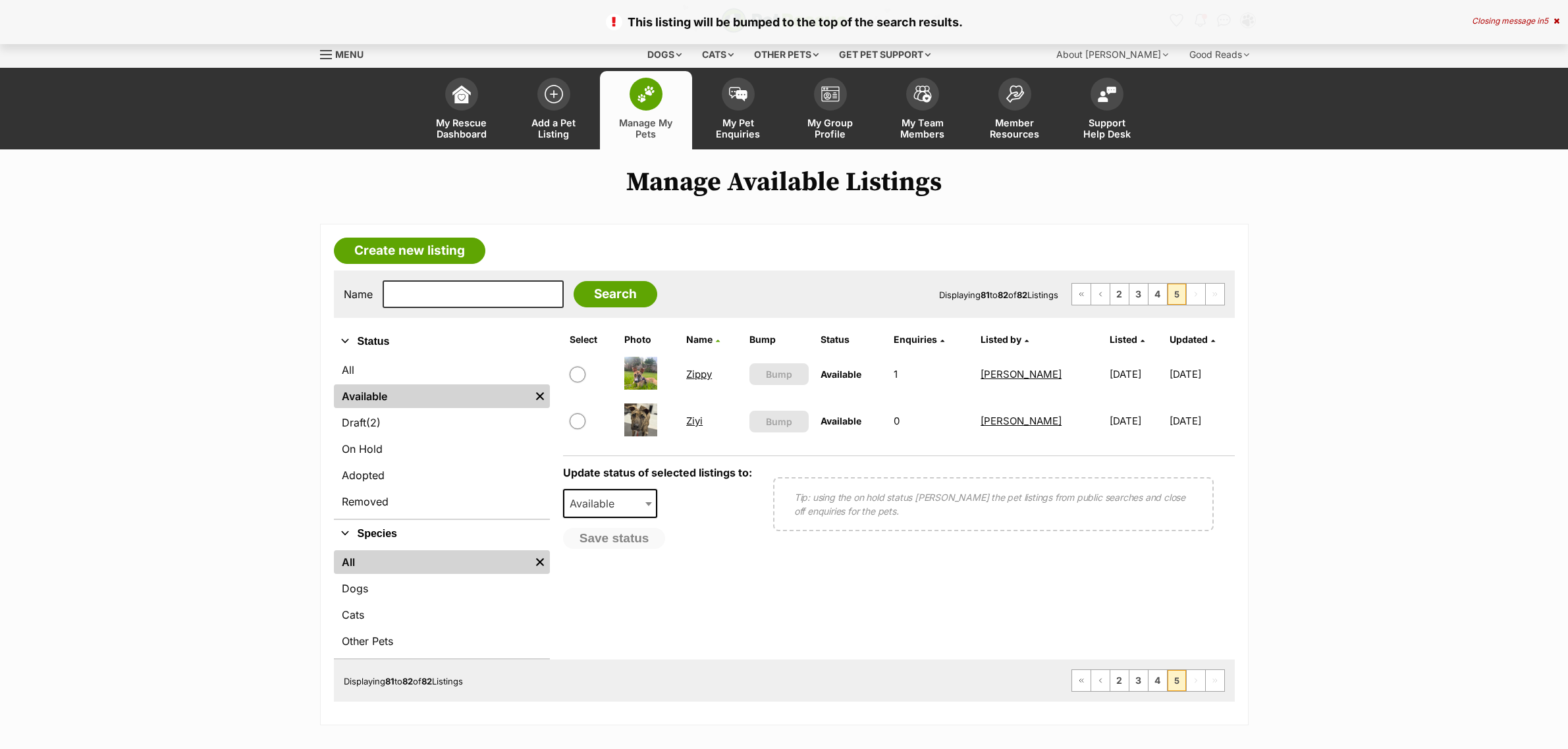 scroll, scrollTop: 0, scrollLeft: 0, axis: both 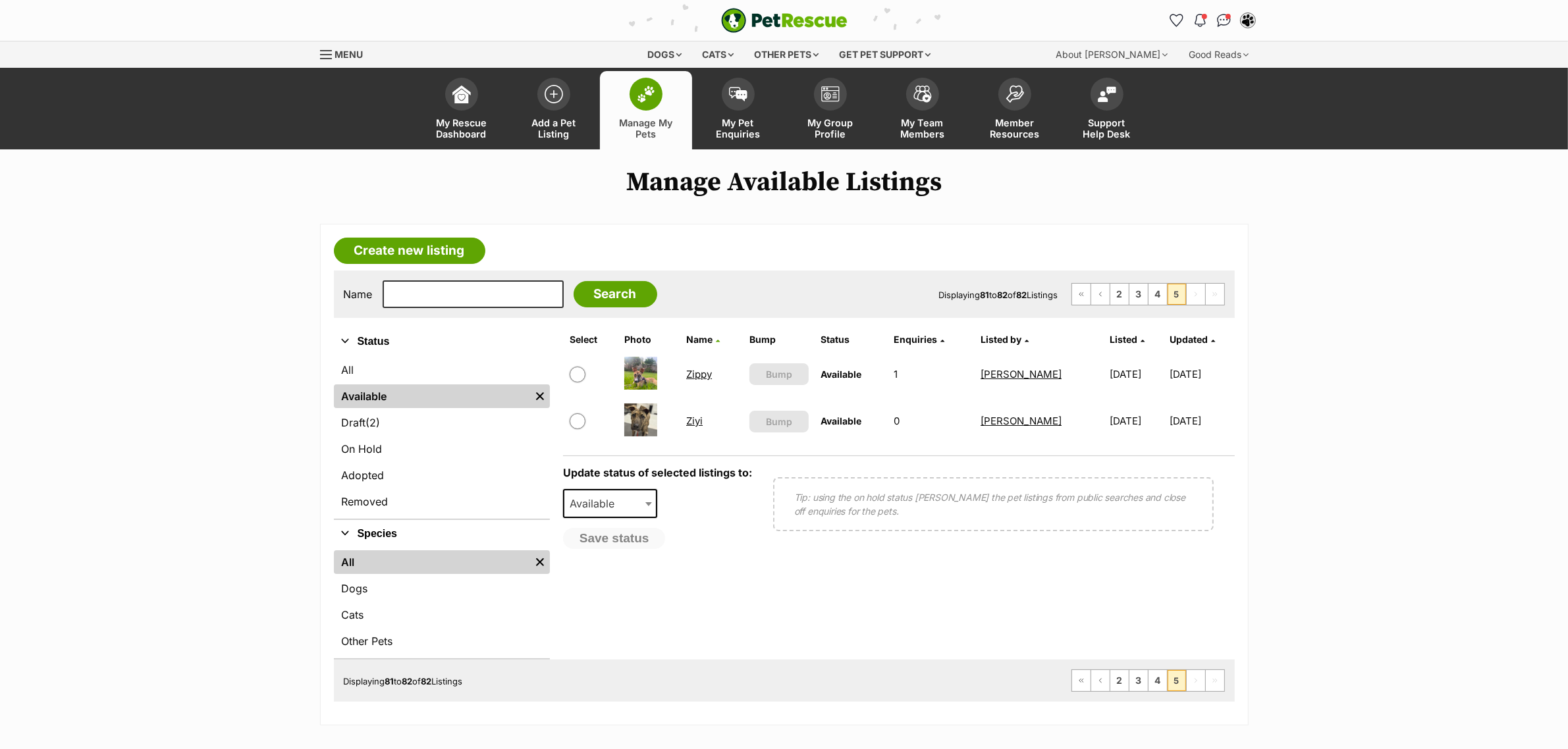 click at bounding box center (649, 374) 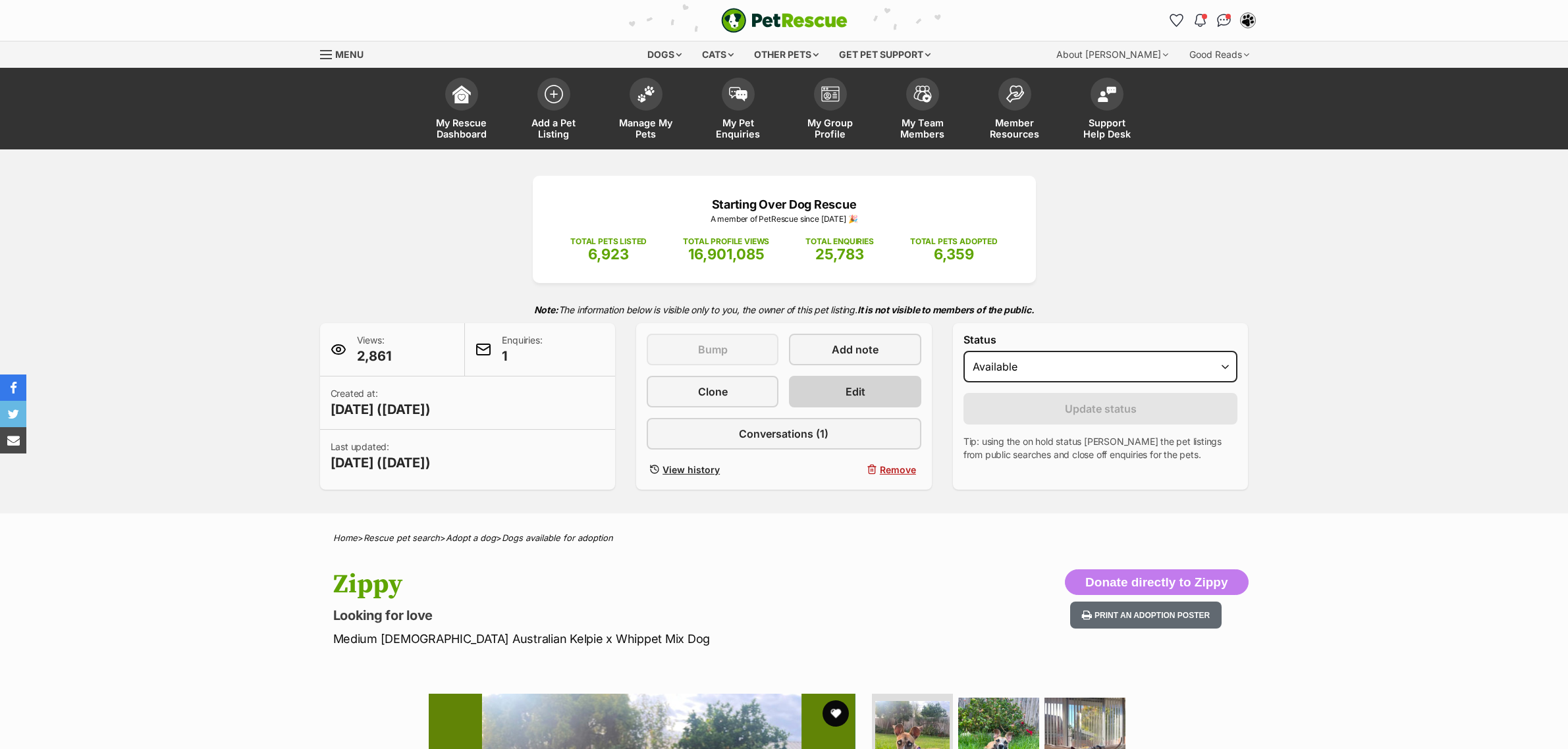 scroll, scrollTop: 0, scrollLeft: 0, axis: both 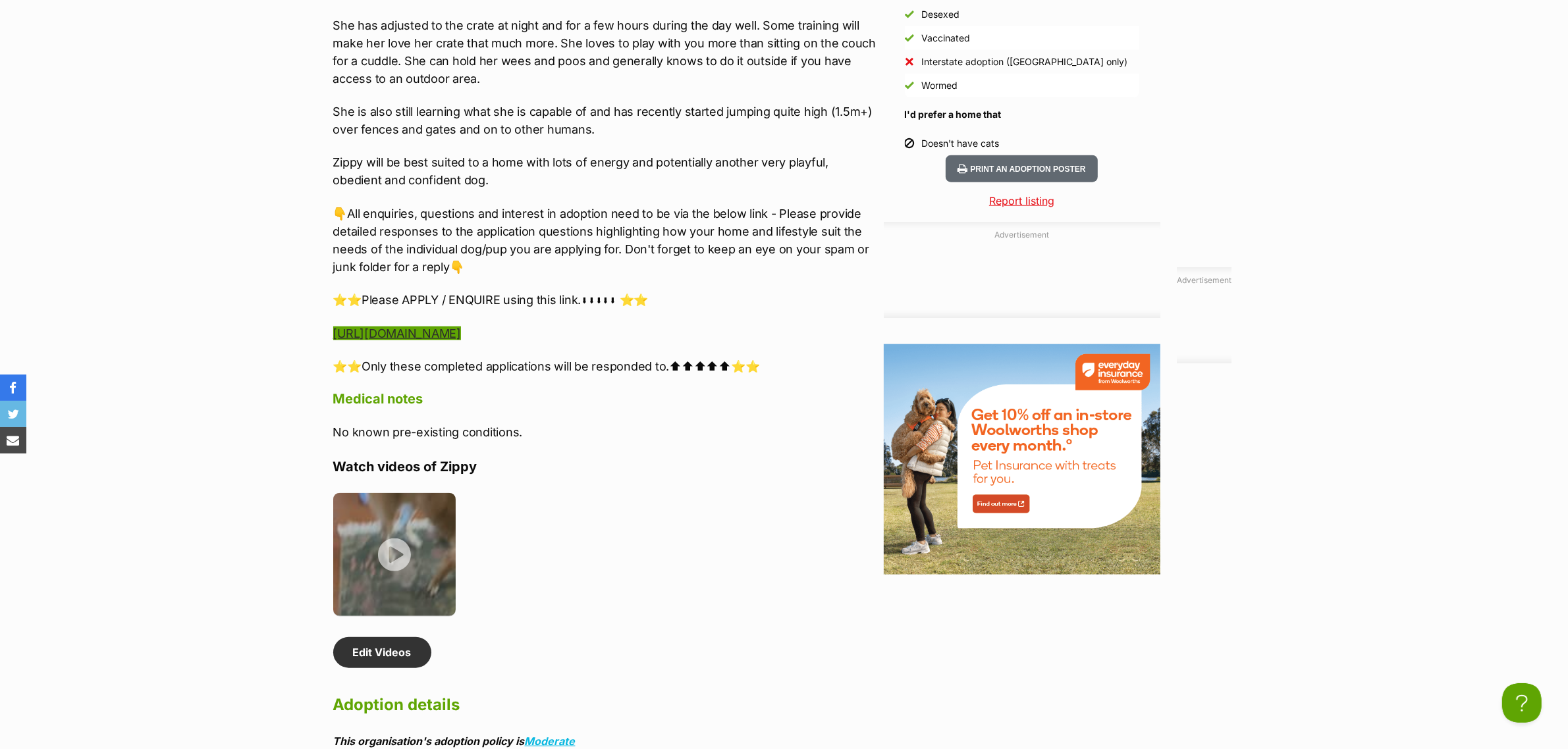 click on "https://www.startingoverdogrescue.org.au/adoption-application-form/" at bounding box center (397, 333) 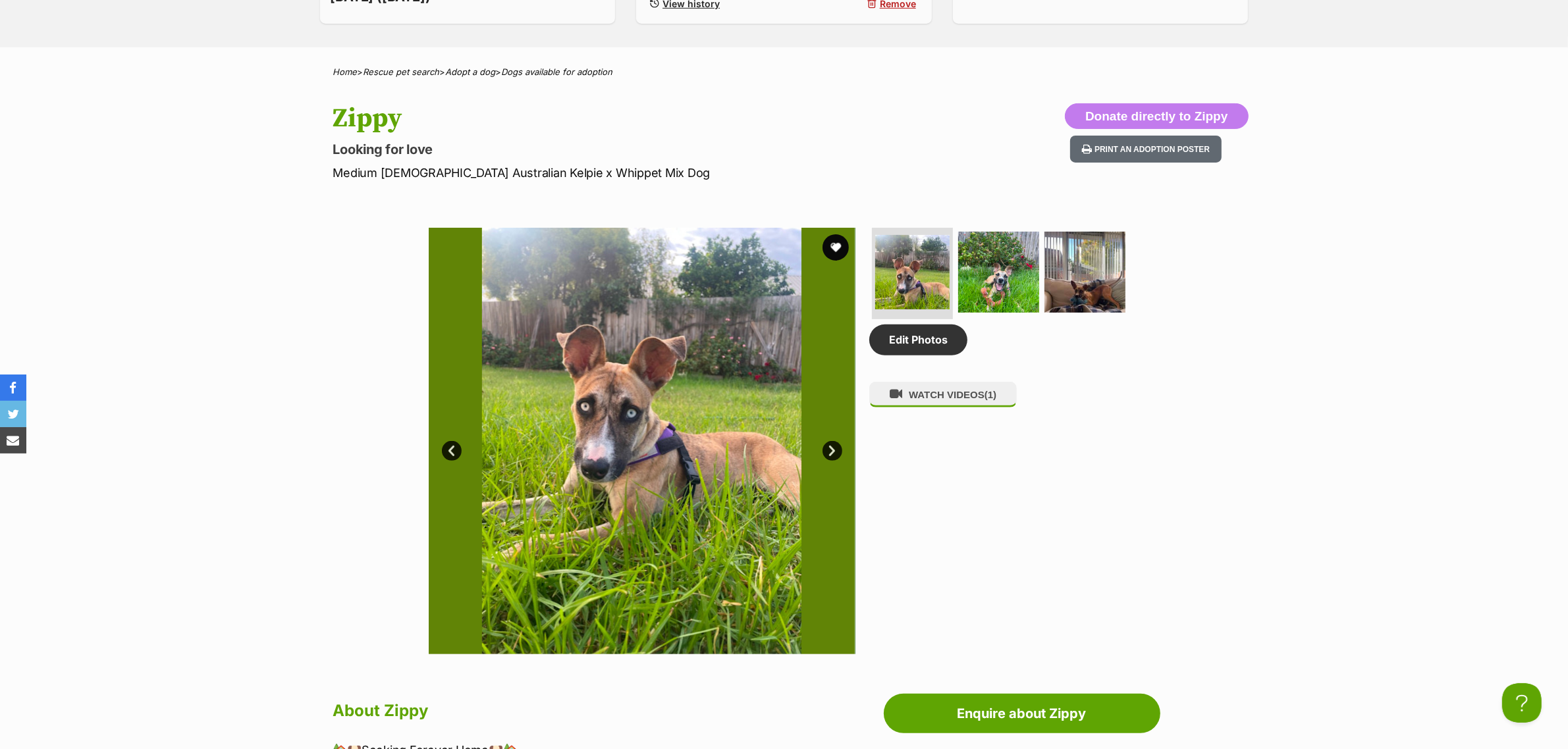 scroll, scrollTop: 0, scrollLeft: 0, axis: both 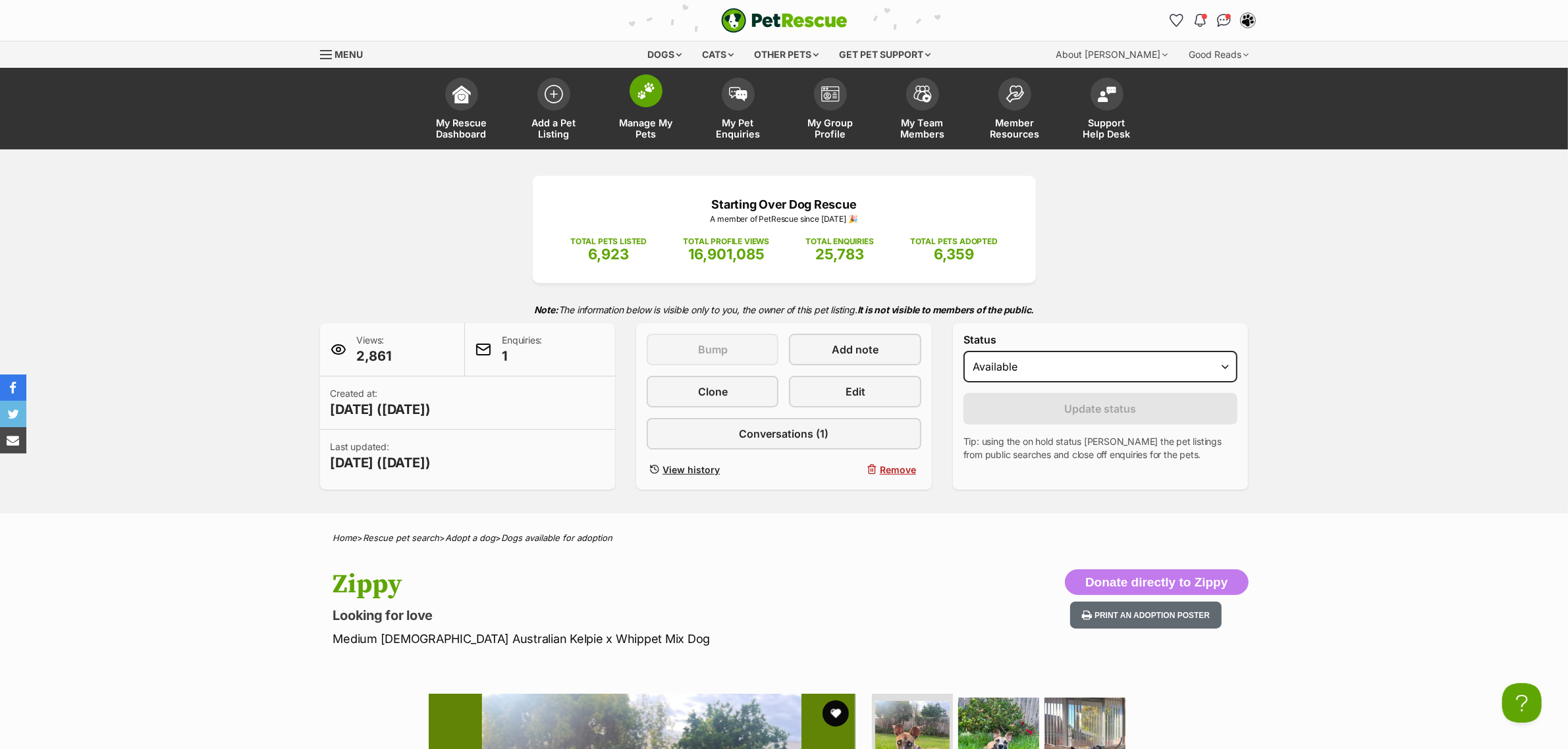 click on "Manage My Pets" at bounding box center (646, 110) 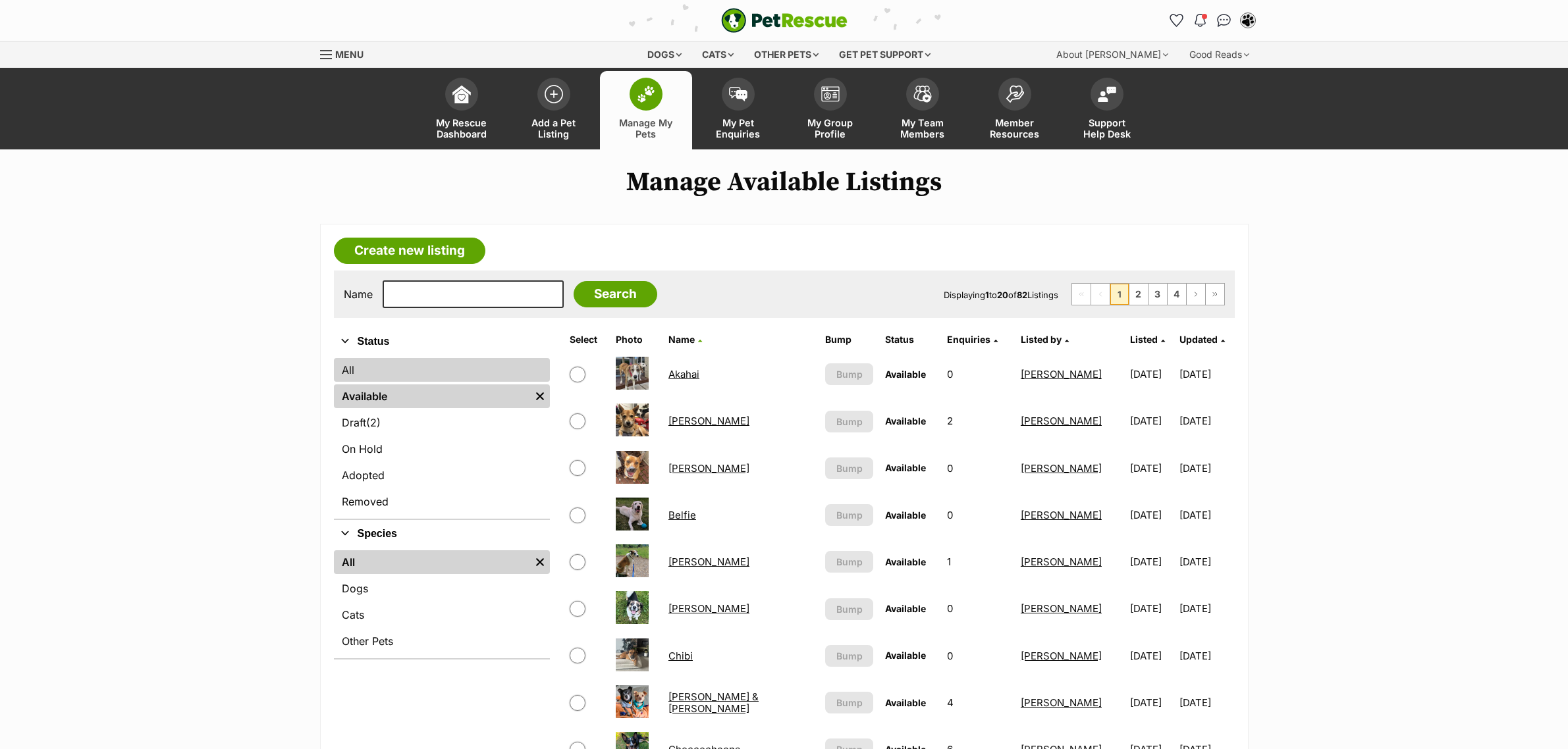 scroll, scrollTop: 0, scrollLeft: 0, axis: both 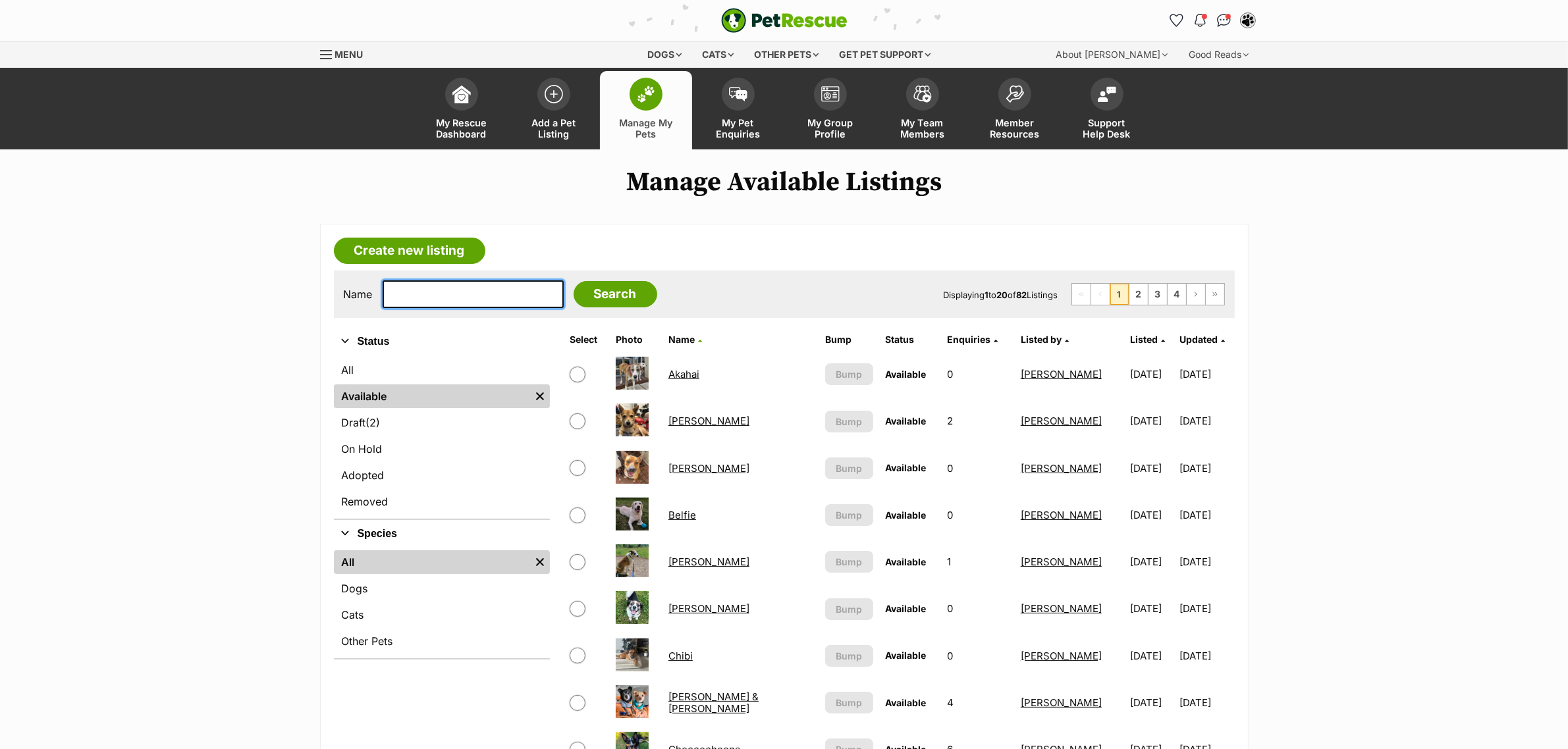 click at bounding box center (473, 294) 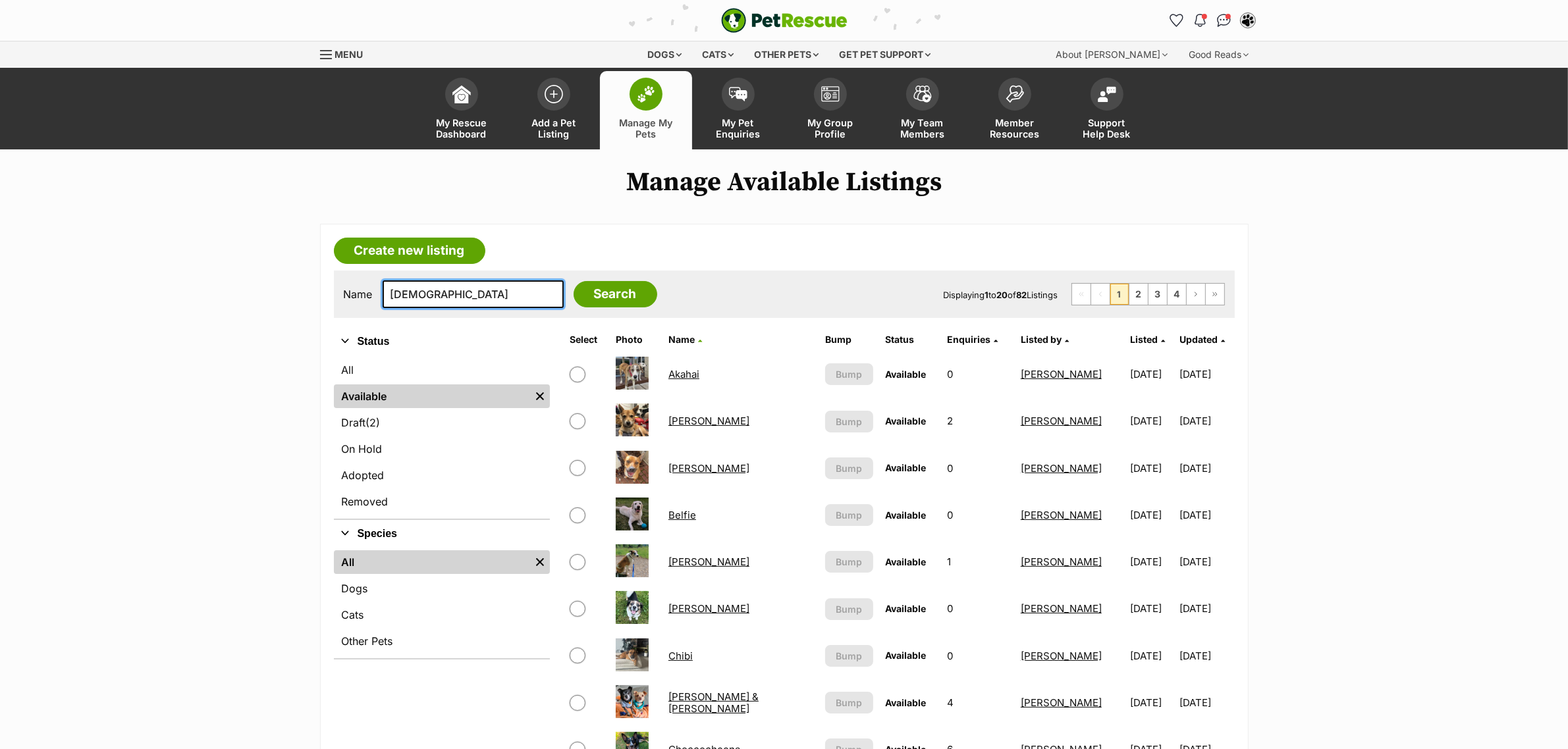 type on "[DEMOGRAPHIC_DATA]" 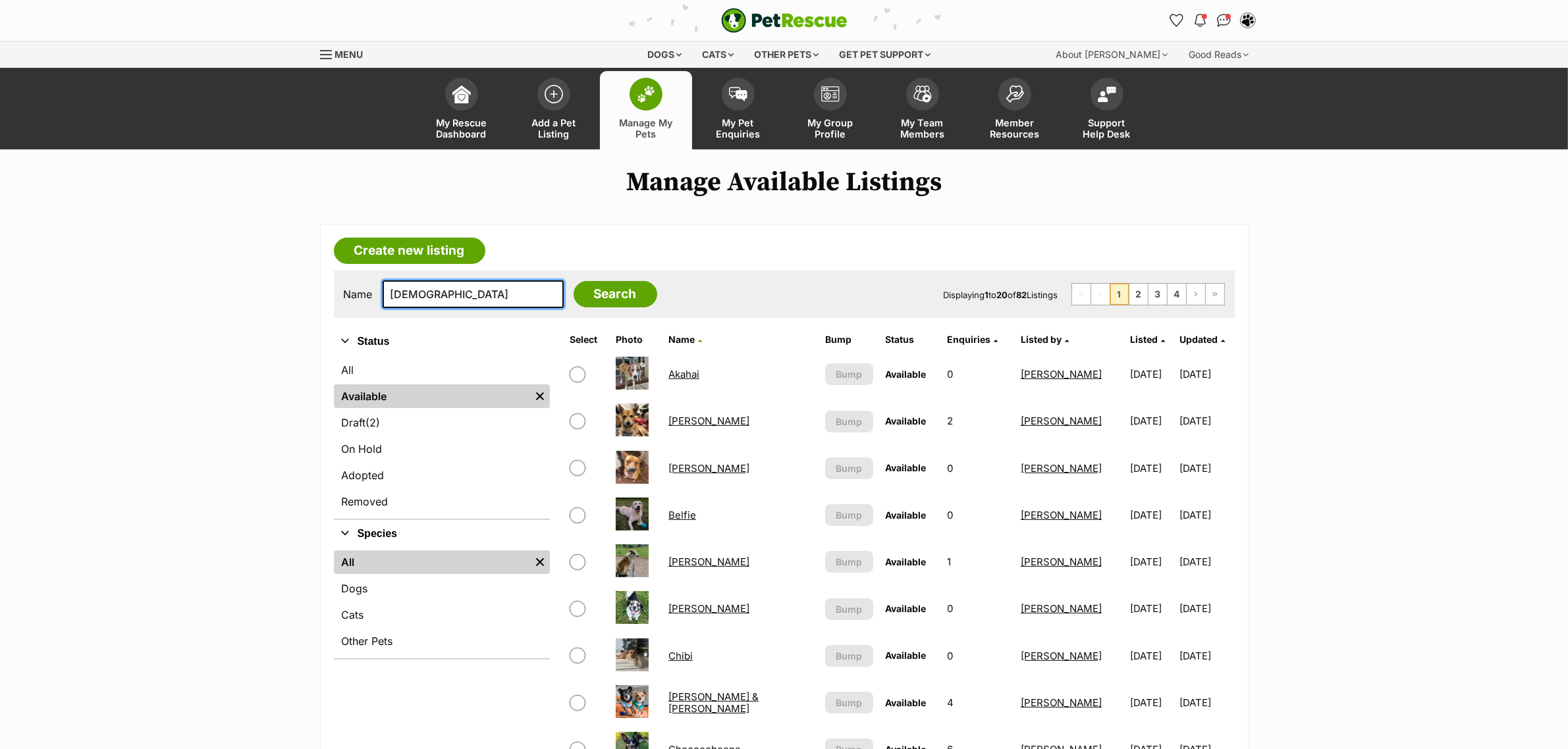 click on "Search" at bounding box center [615, 294] 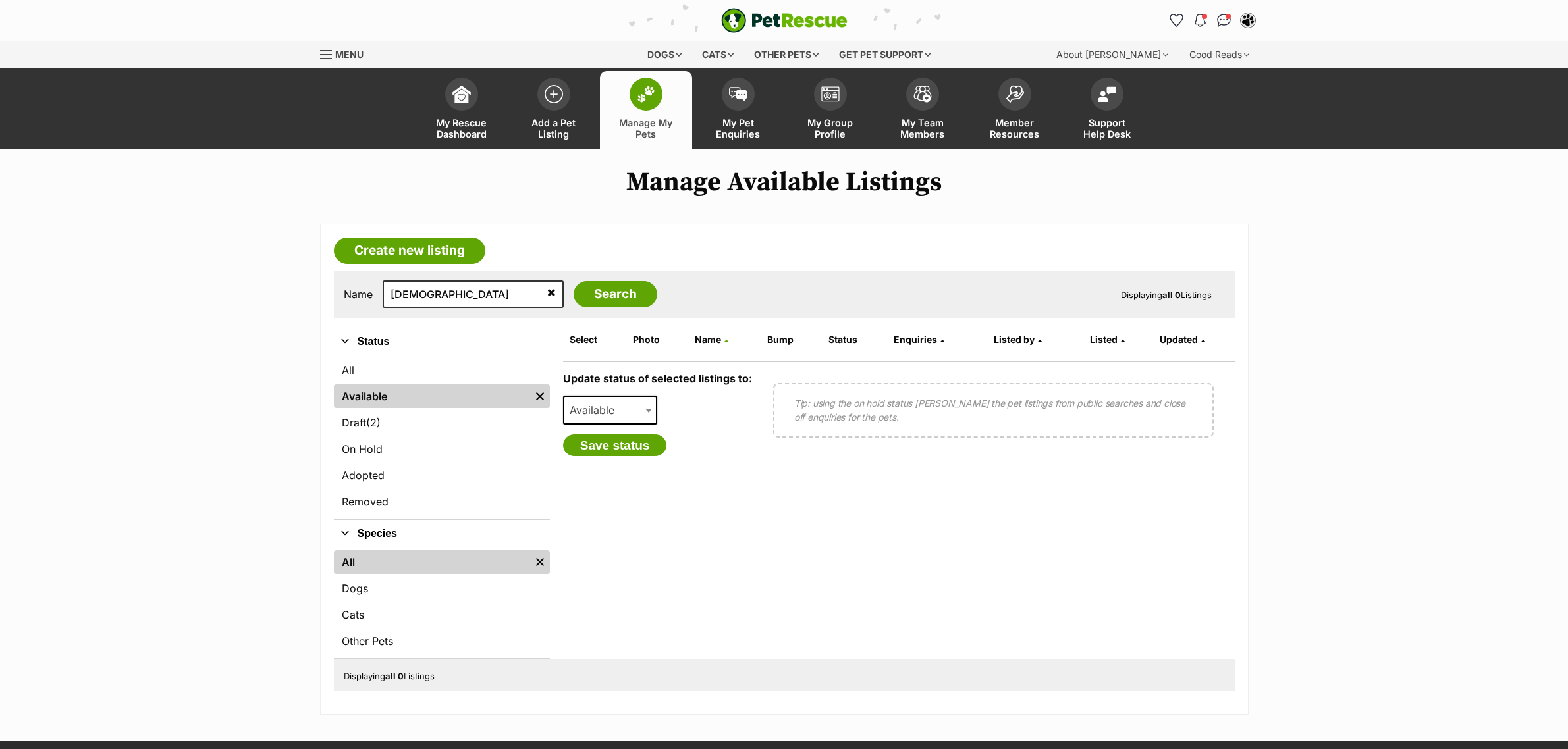 scroll, scrollTop: 0, scrollLeft: 0, axis: both 